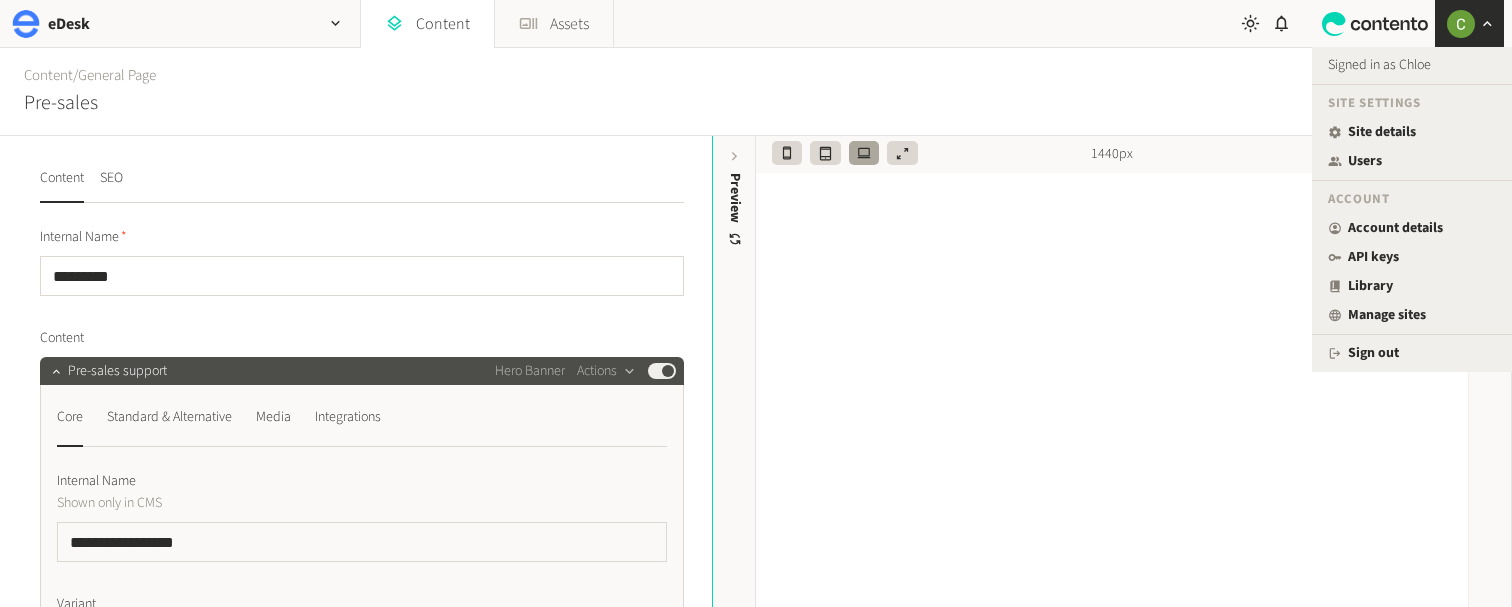 scroll, scrollTop: 0, scrollLeft: 0, axis: both 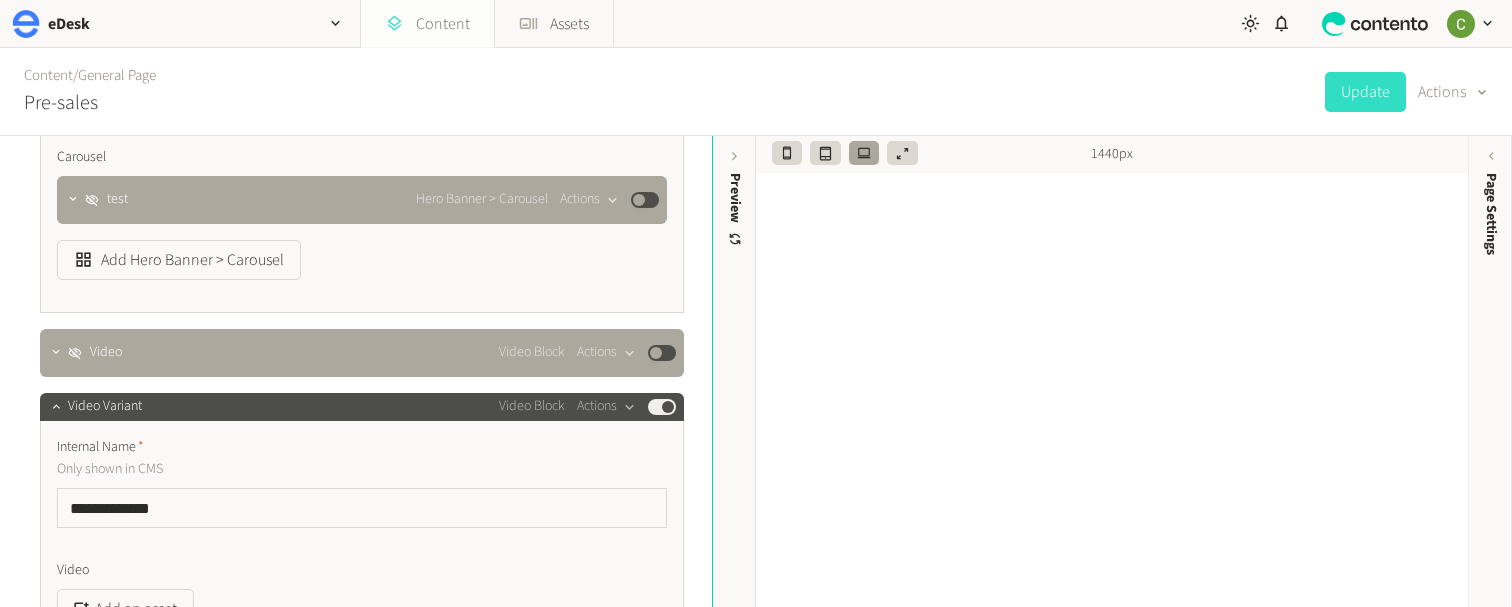 click on "Content" 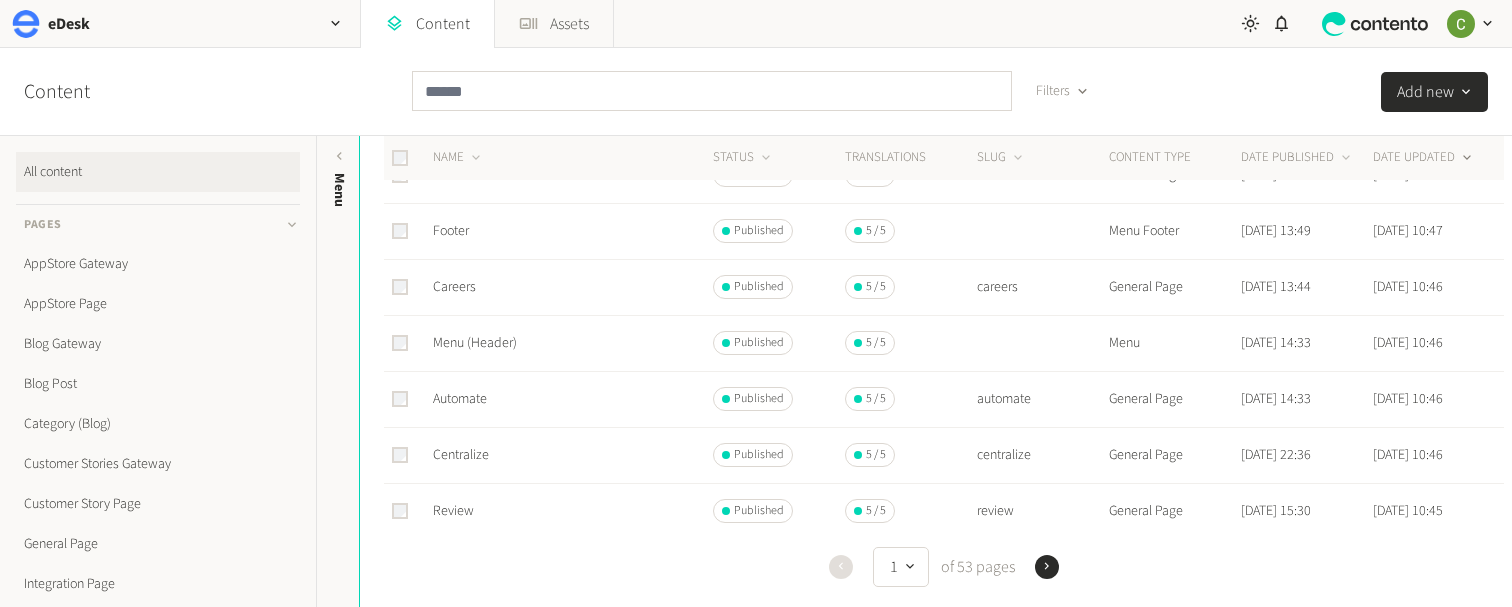 scroll, scrollTop: 395, scrollLeft: 0, axis: vertical 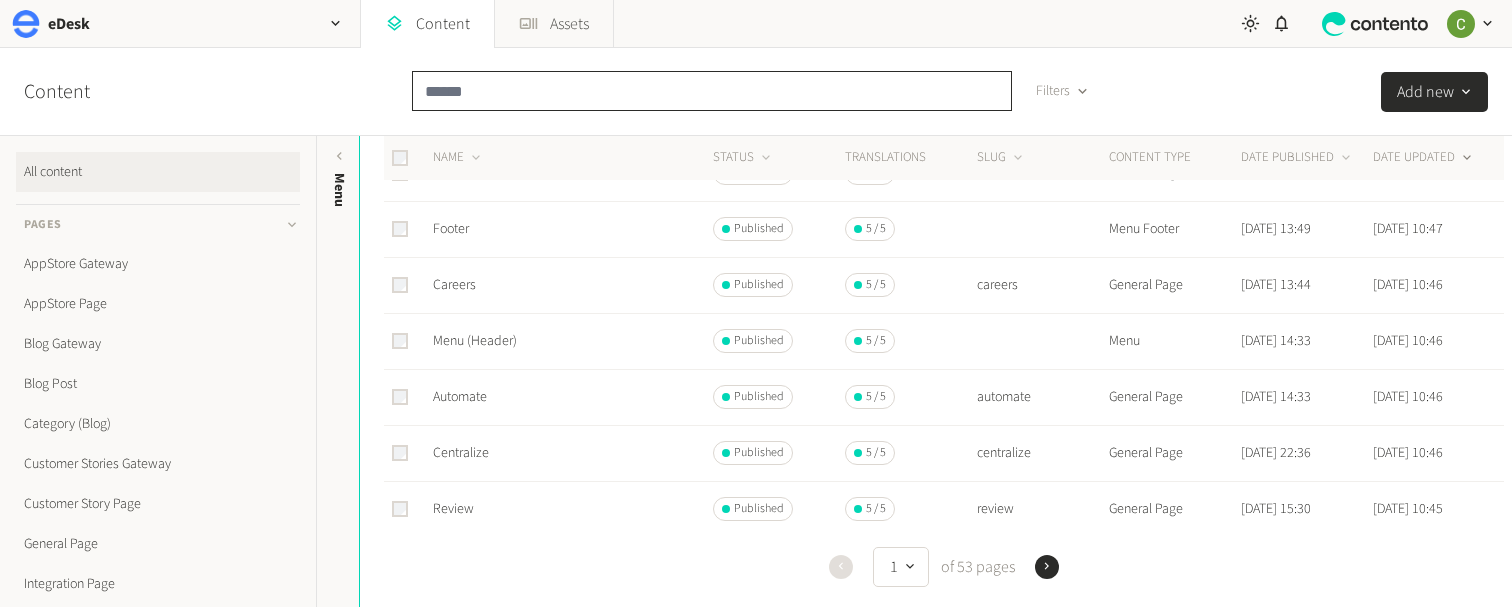click 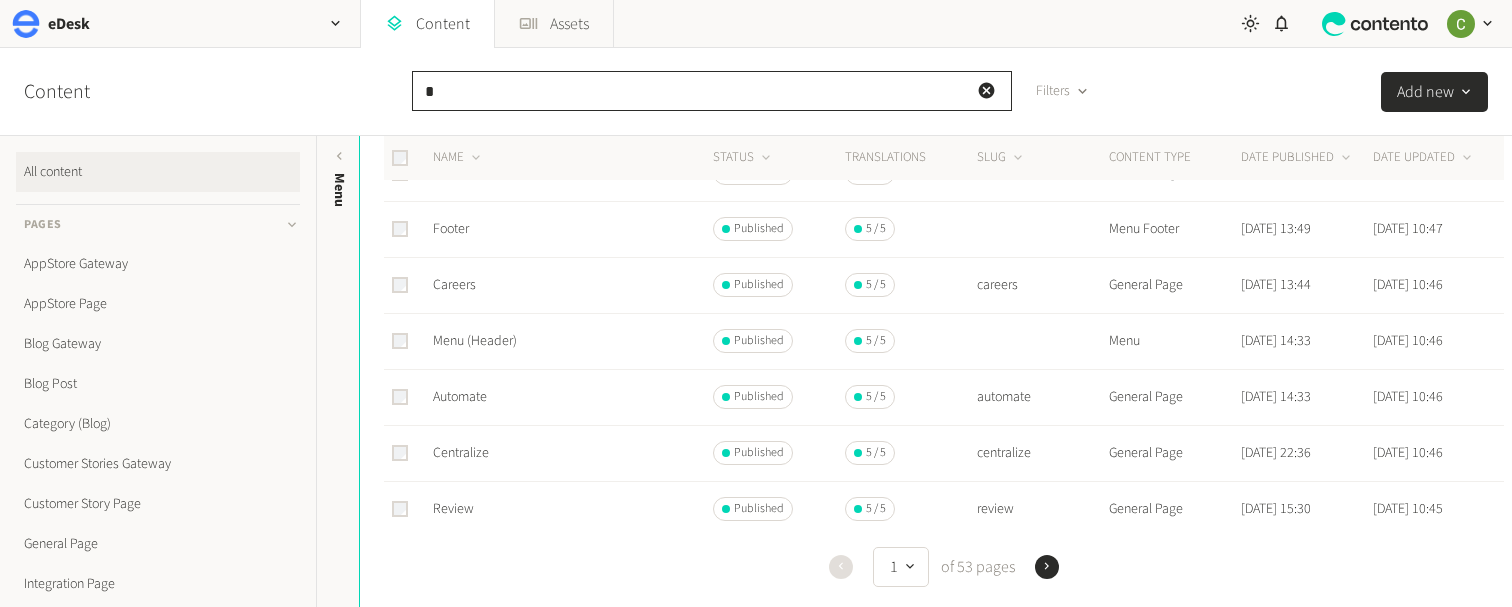 scroll, scrollTop: 0, scrollLeft: 0, axis: both 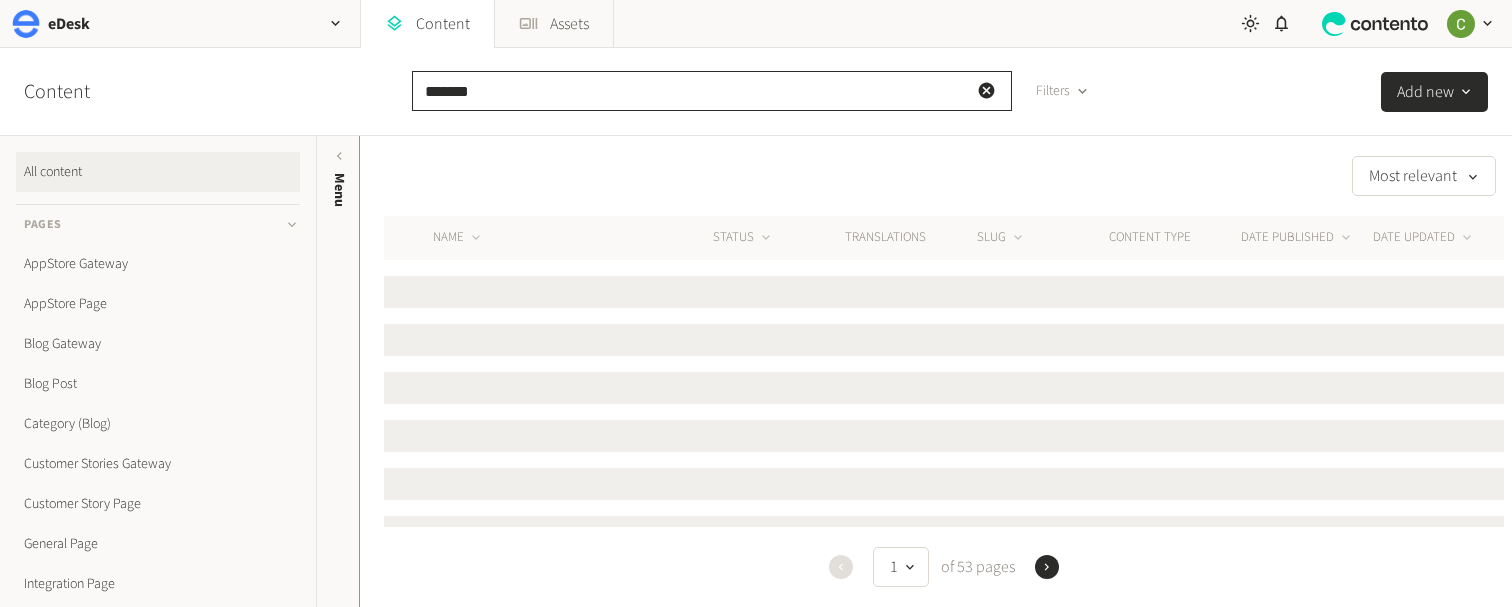 type on "*******" 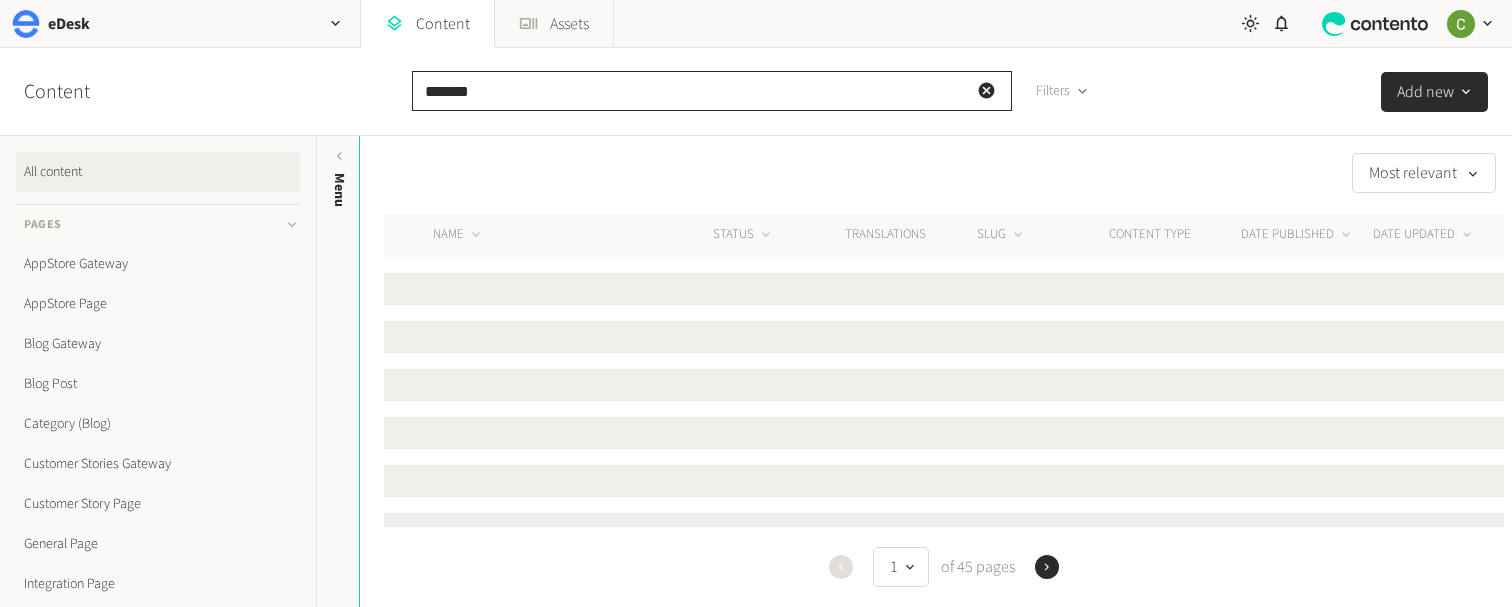 scroll, scrollTop: 7, scrollLeft: 0, axis: vertical 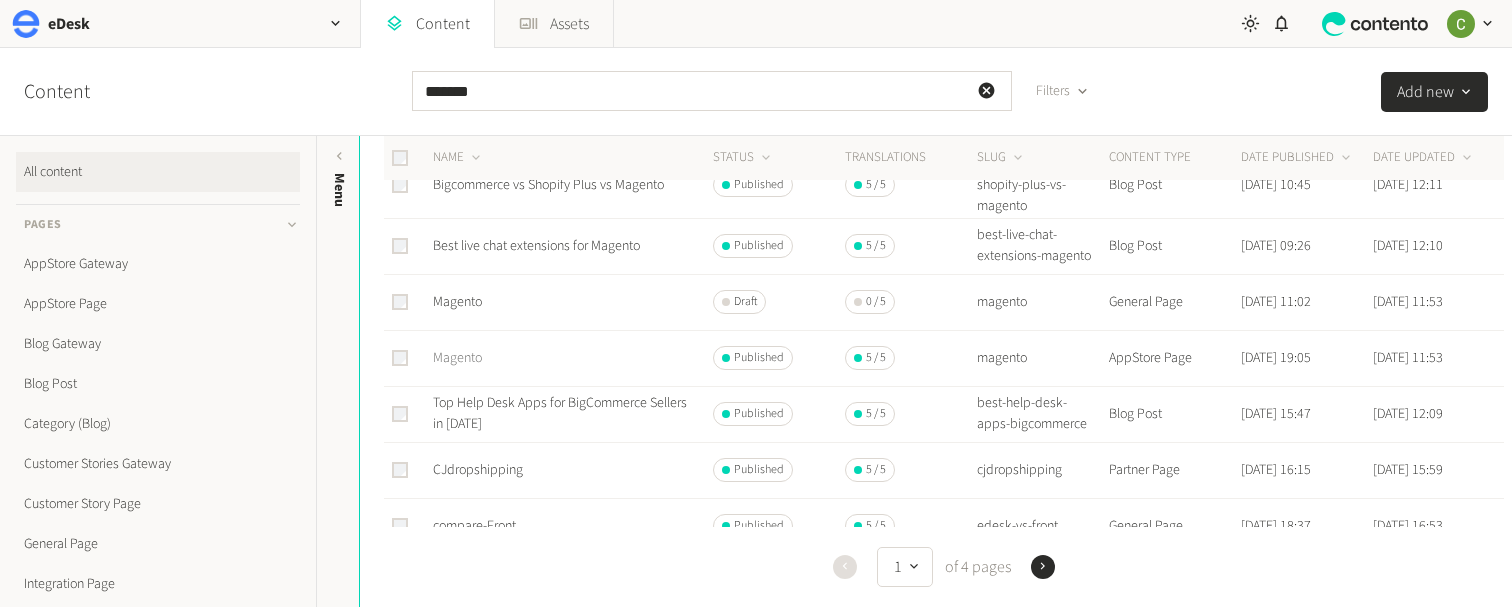 click on "Magento" 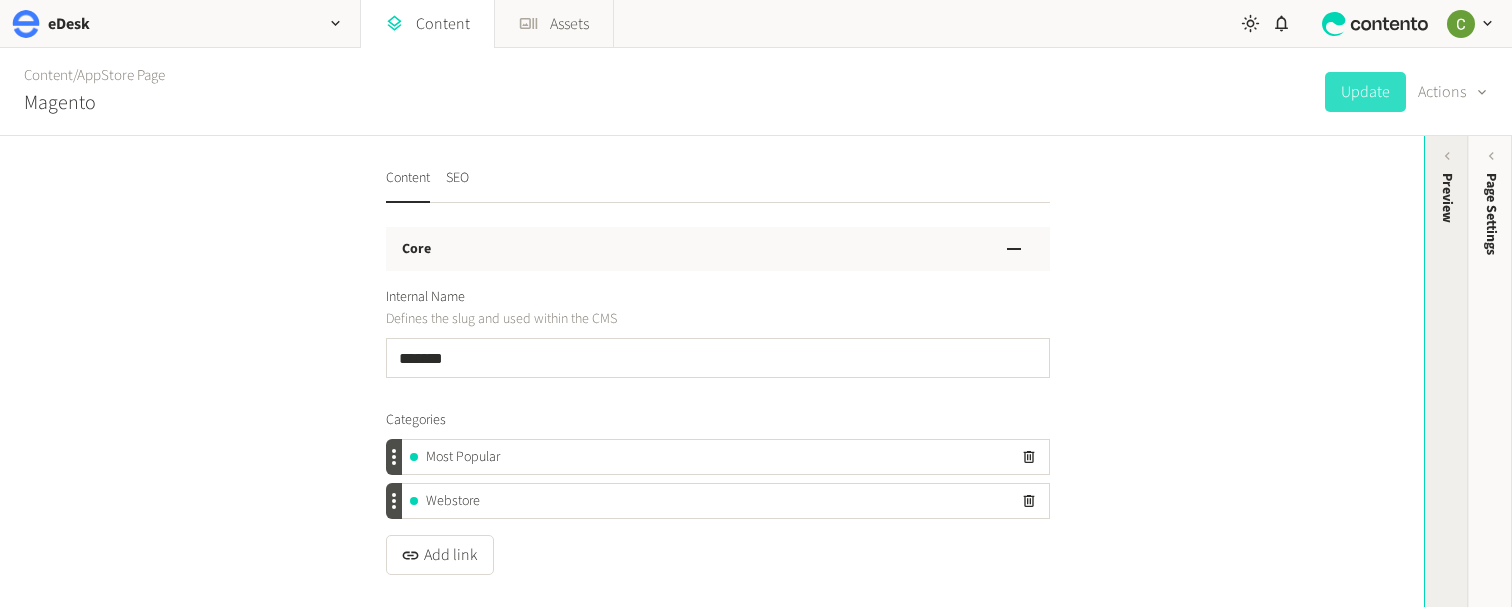 click on "Preview" 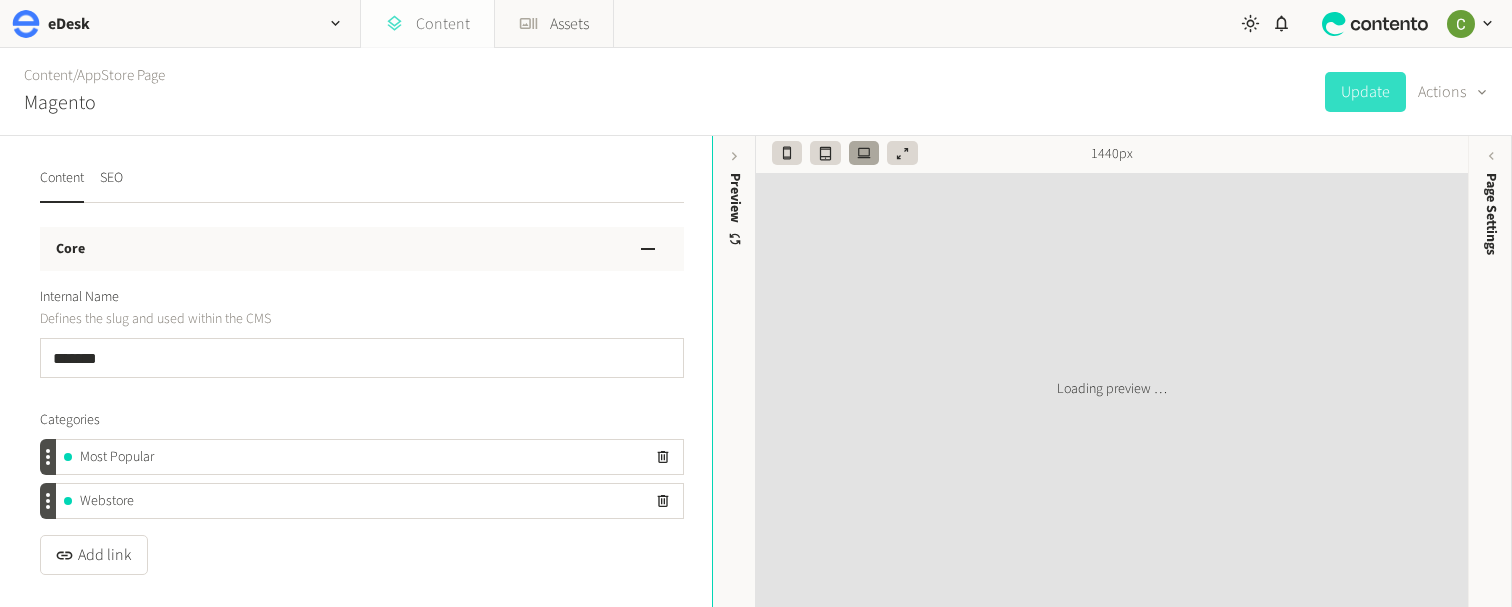 click on "Content" 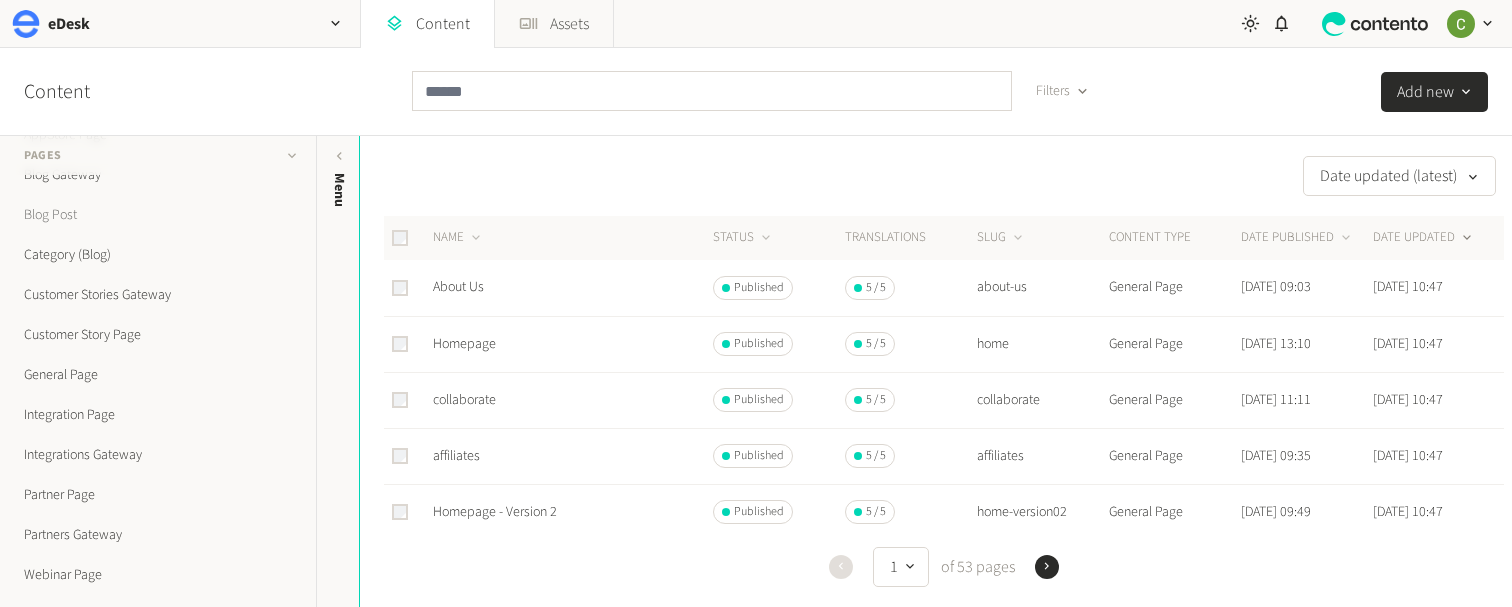 scroll, scrollTop: 170, scrollLeft: 0, axis: vertical 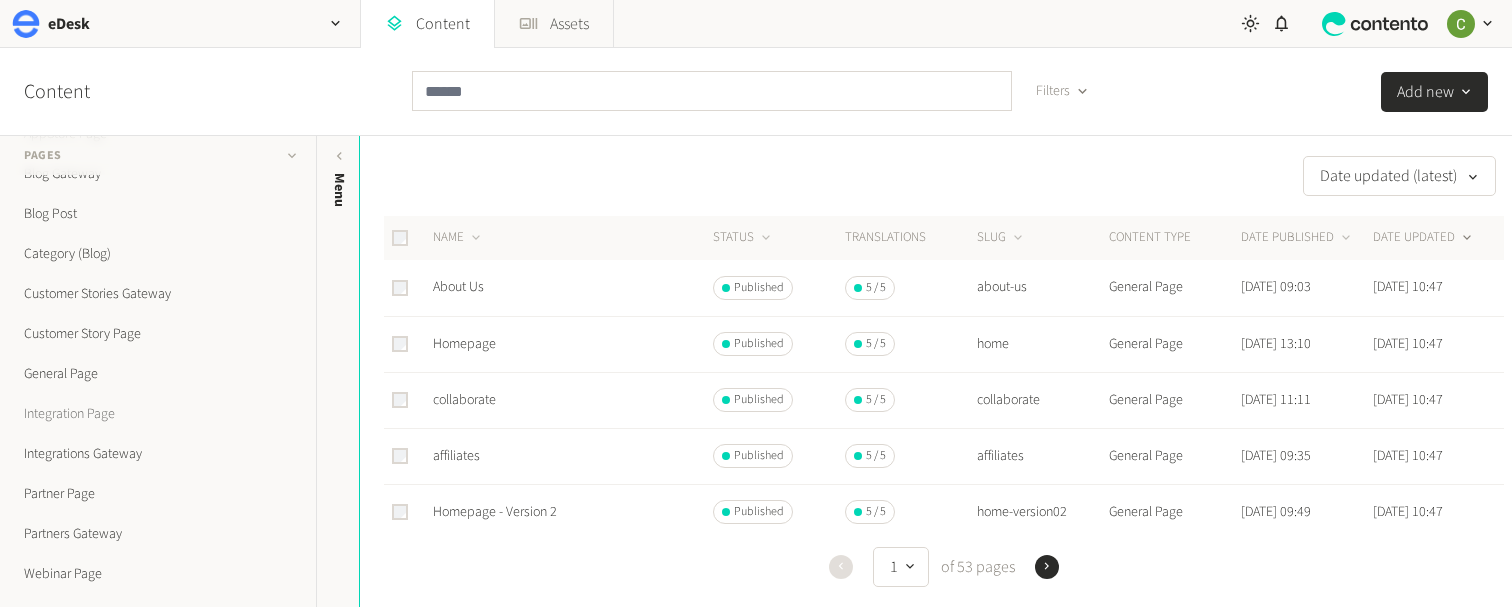 click on "Integration Page" 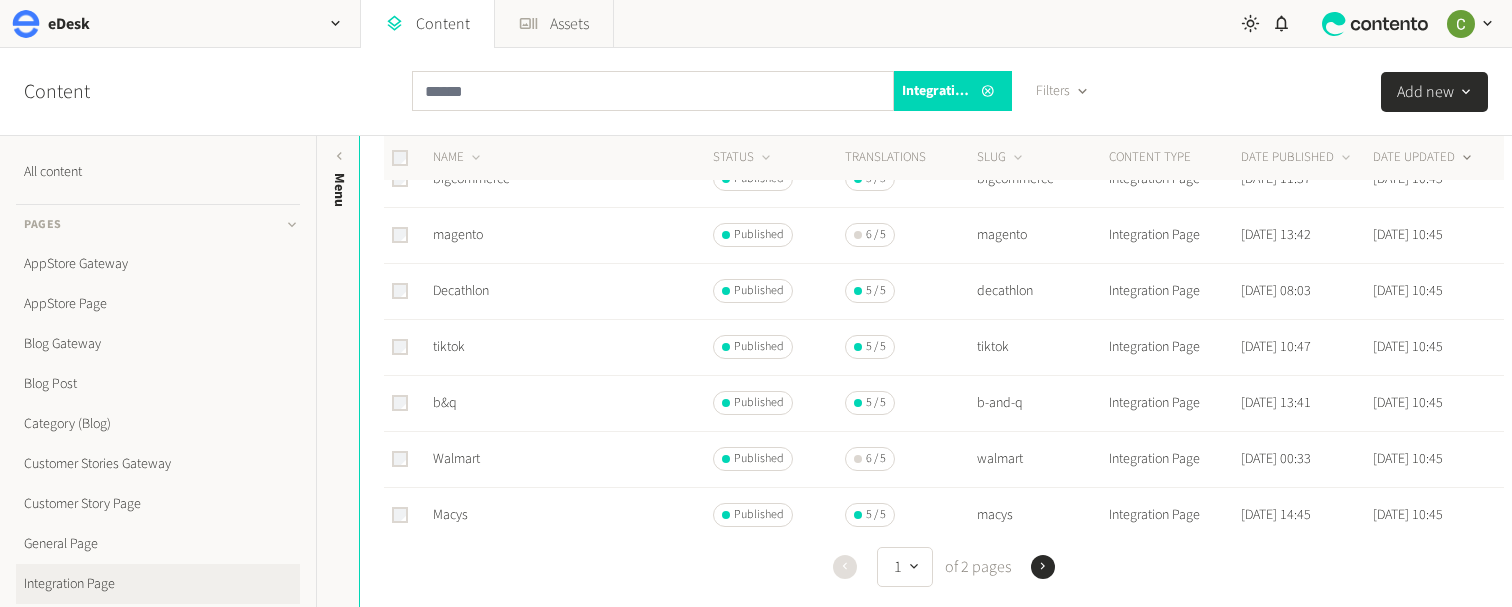 scroll, scrollTop: 237, scrollLeft: 0, axis: vertical 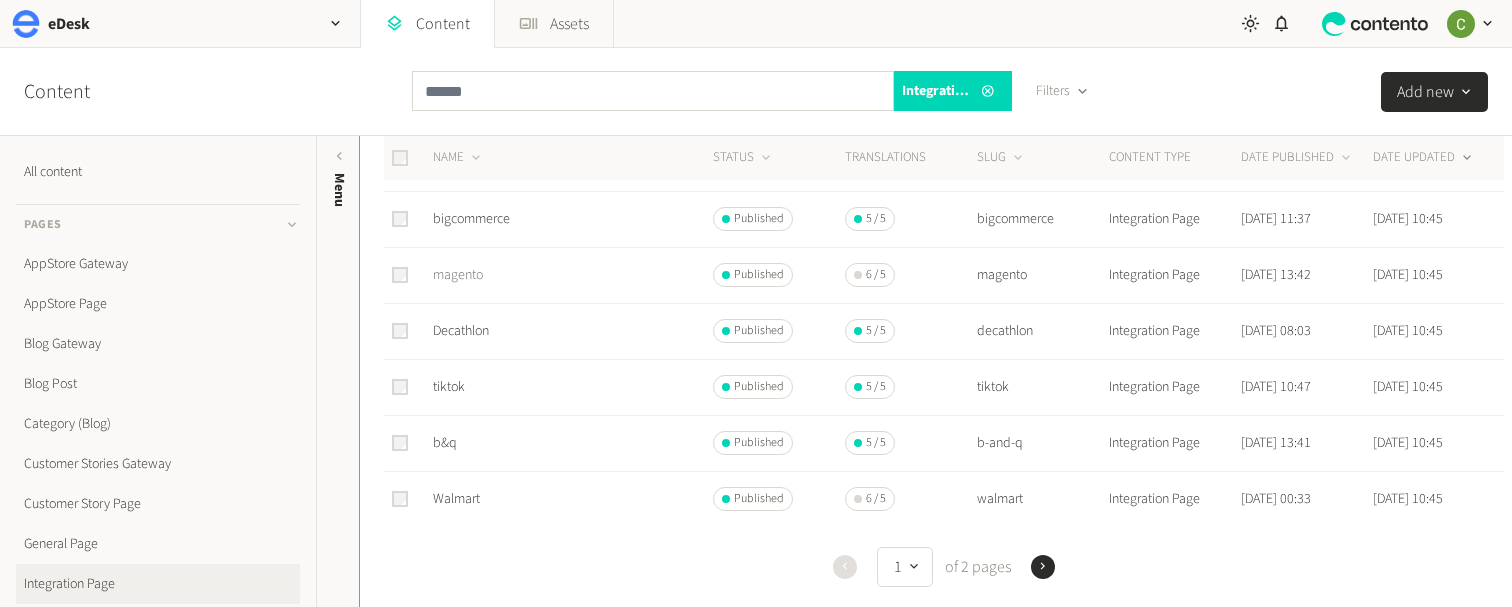 click on "magento" 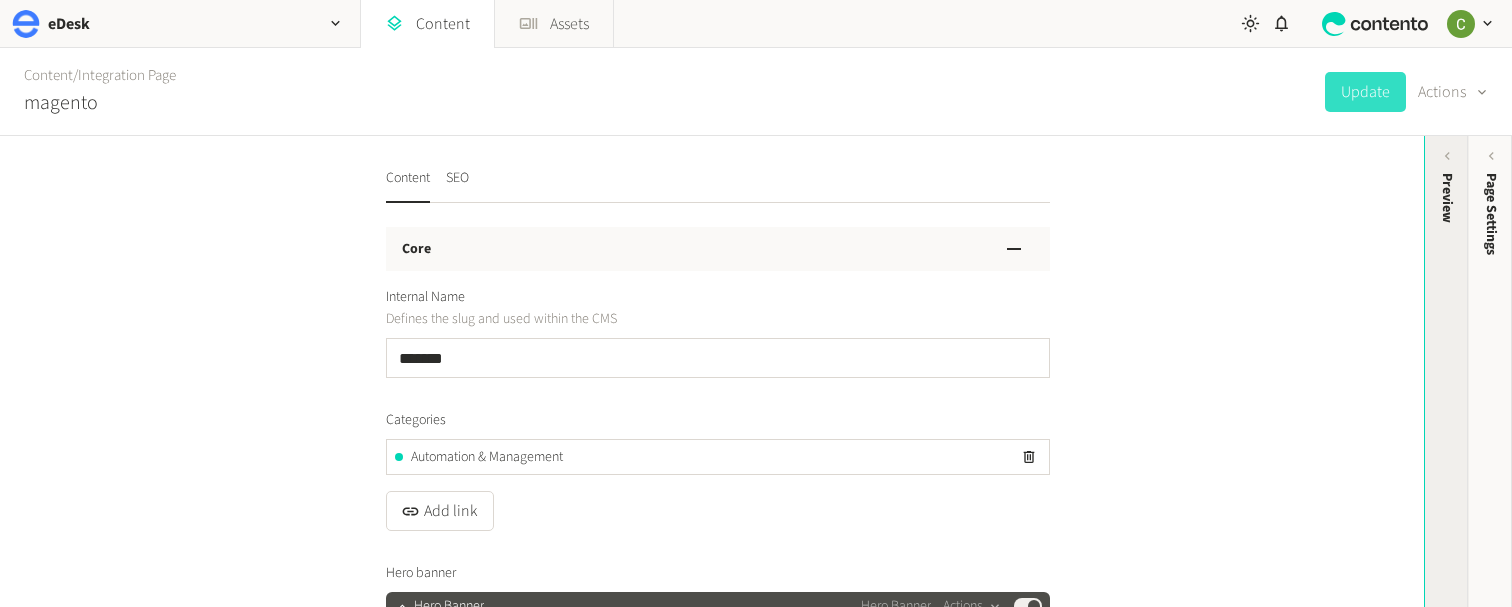 click on "Preview" 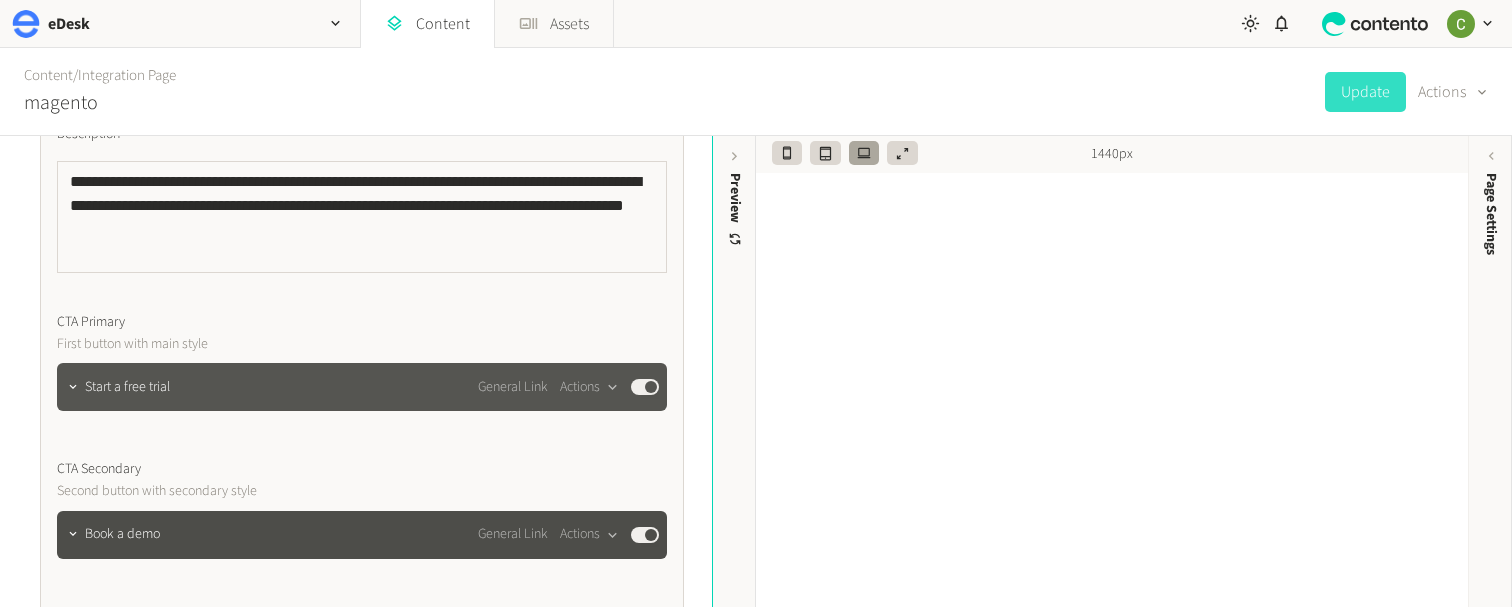 scroll, scrollTop: 1003, scrollLeft: 0, axis: vertical 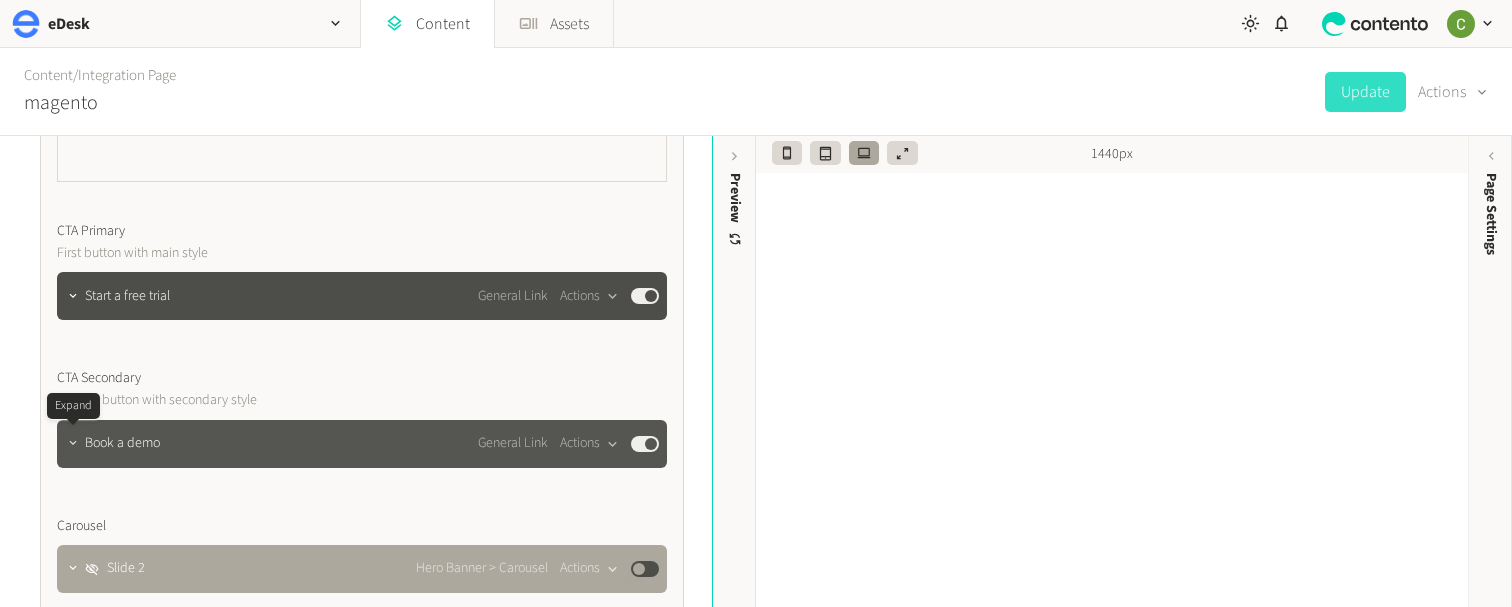 click 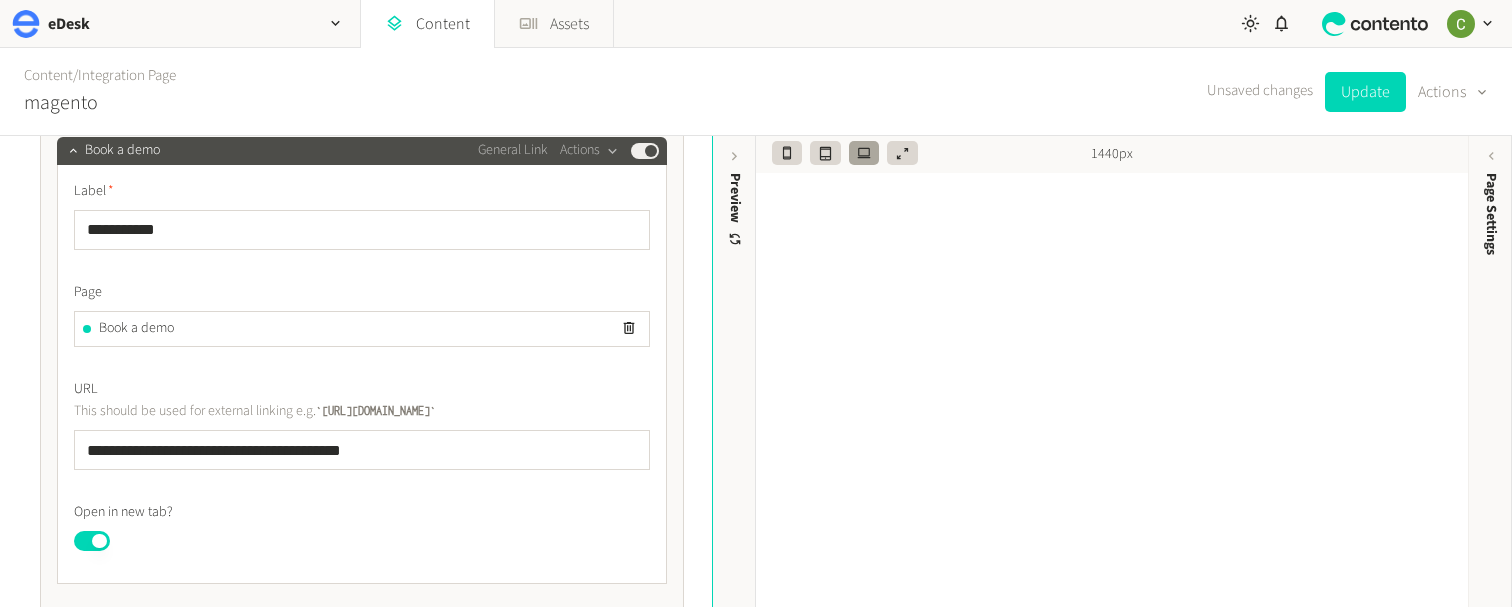 scroll, scrollTop: 1300, scrollLeft: 0, axis: vertical 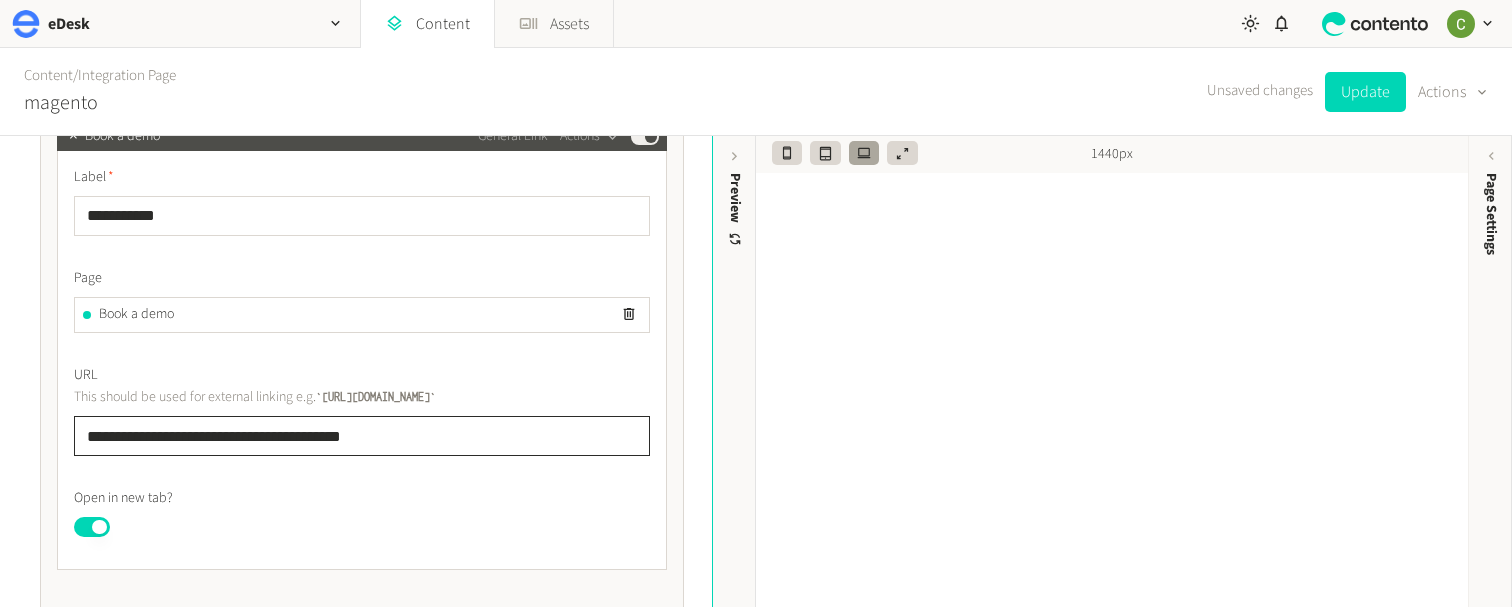 drag, startPoint x: 439, startPoint y: 429, endPoint x: 4, endPoint y: 422, distance: 435.0563 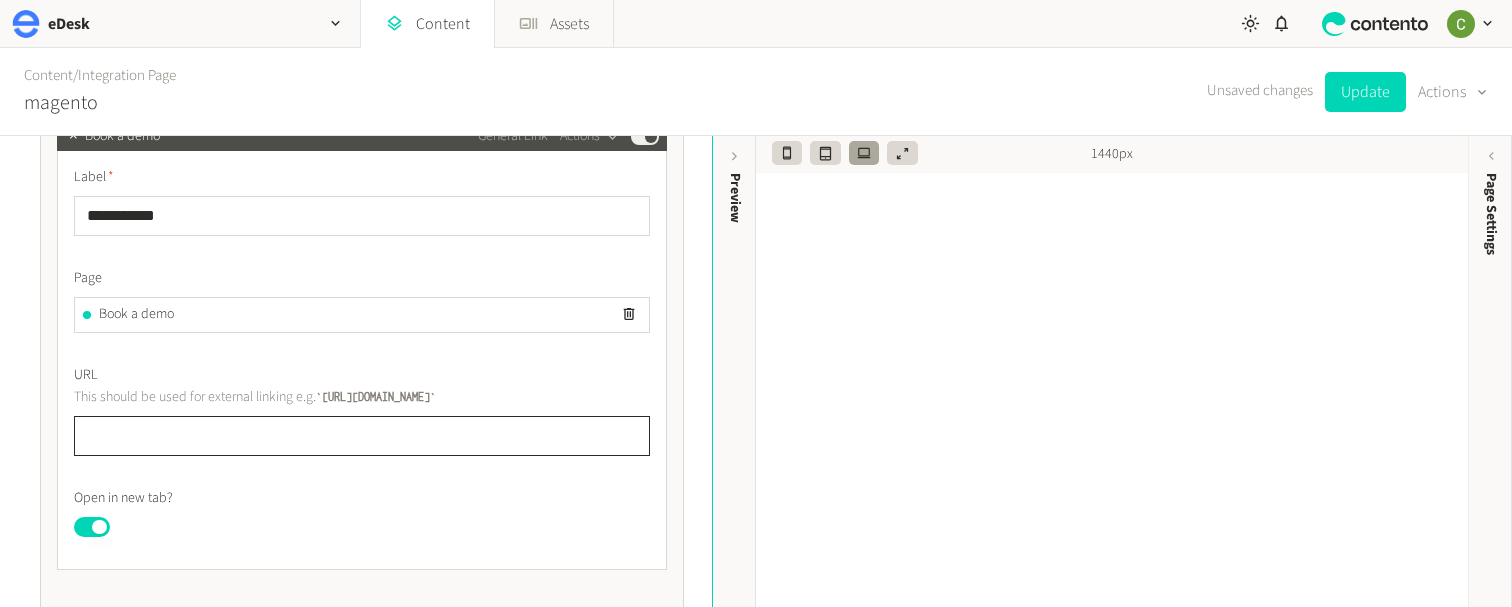 paste on "**********" 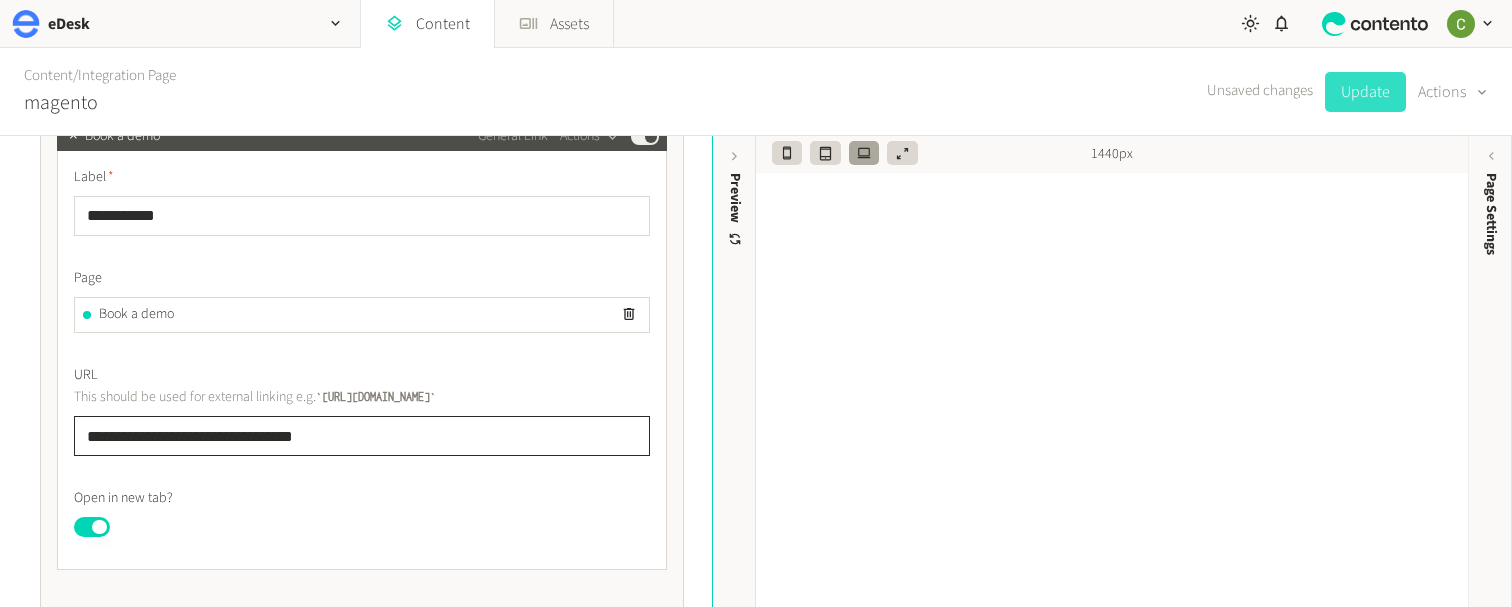 type on "**********" 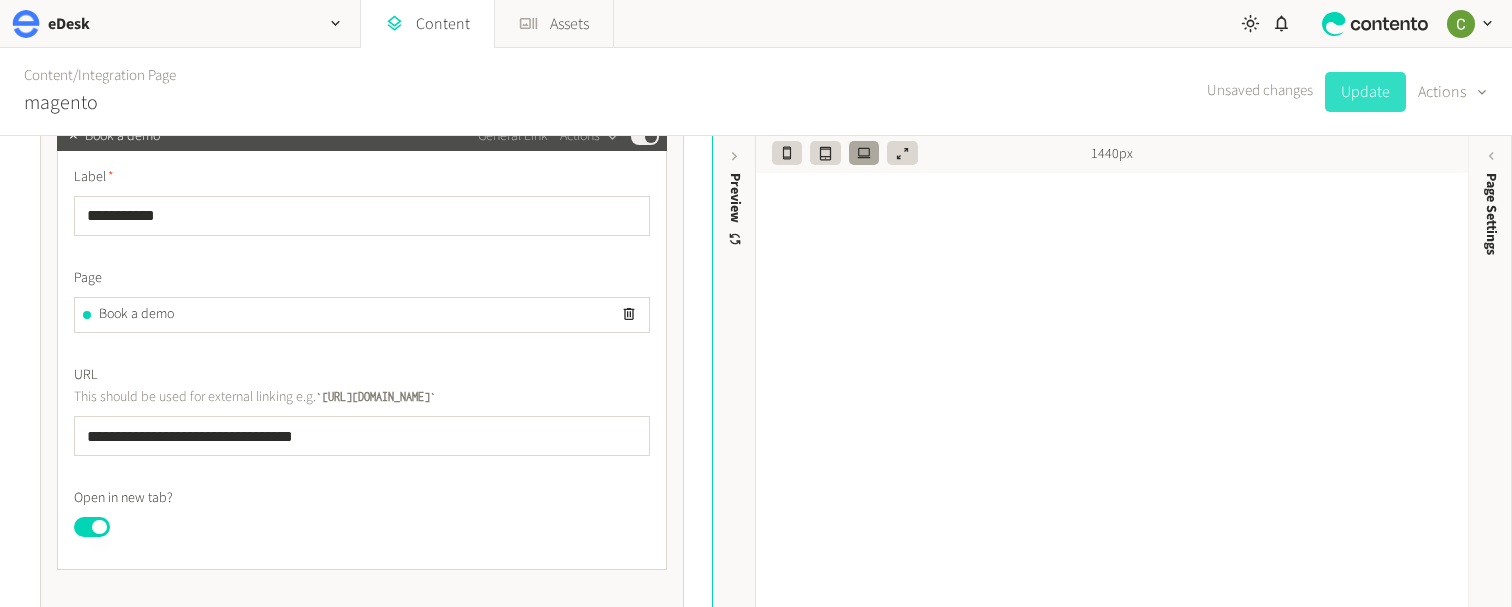 click on "Update" 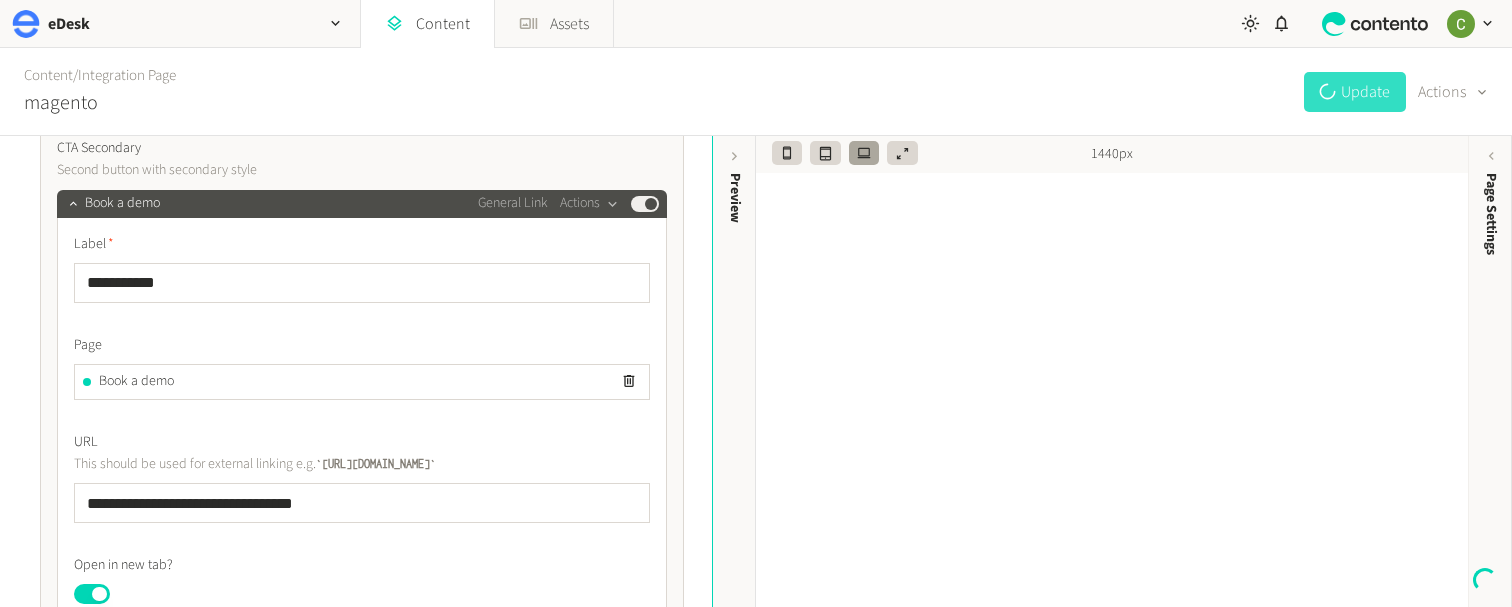 scroll, scrollTop: 1217, scrollLeft: 0, axis: vertical 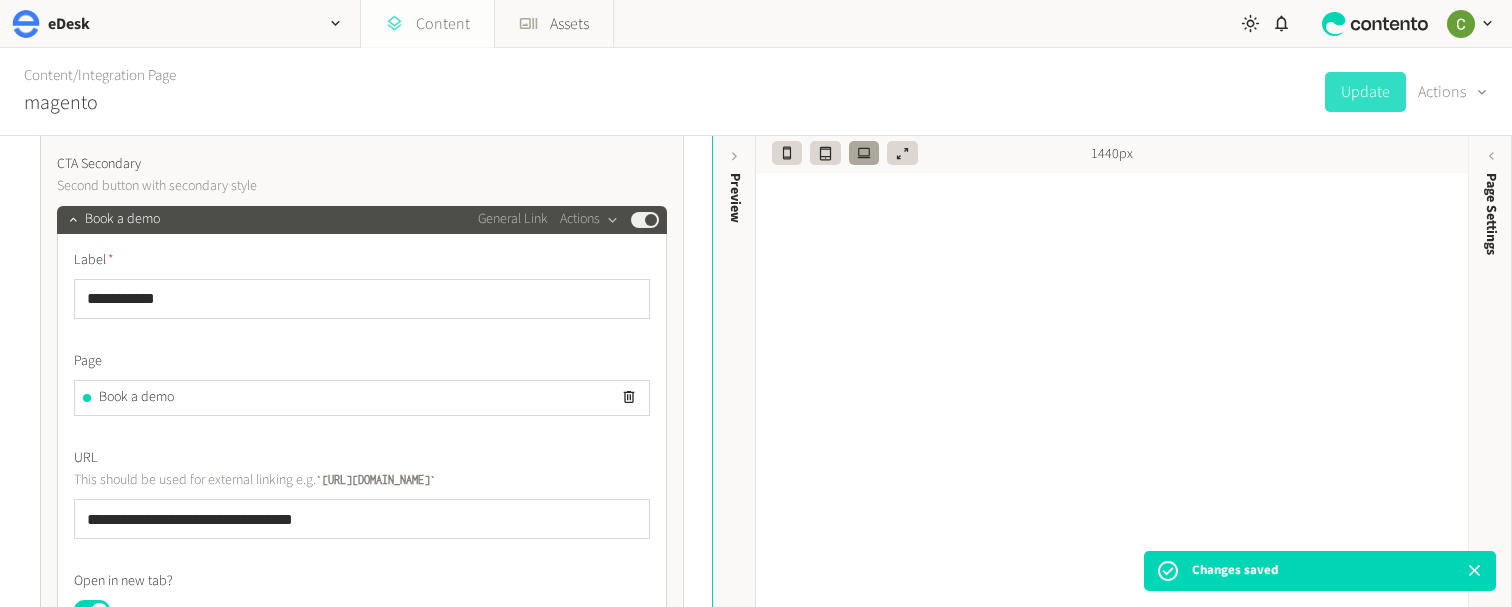 click 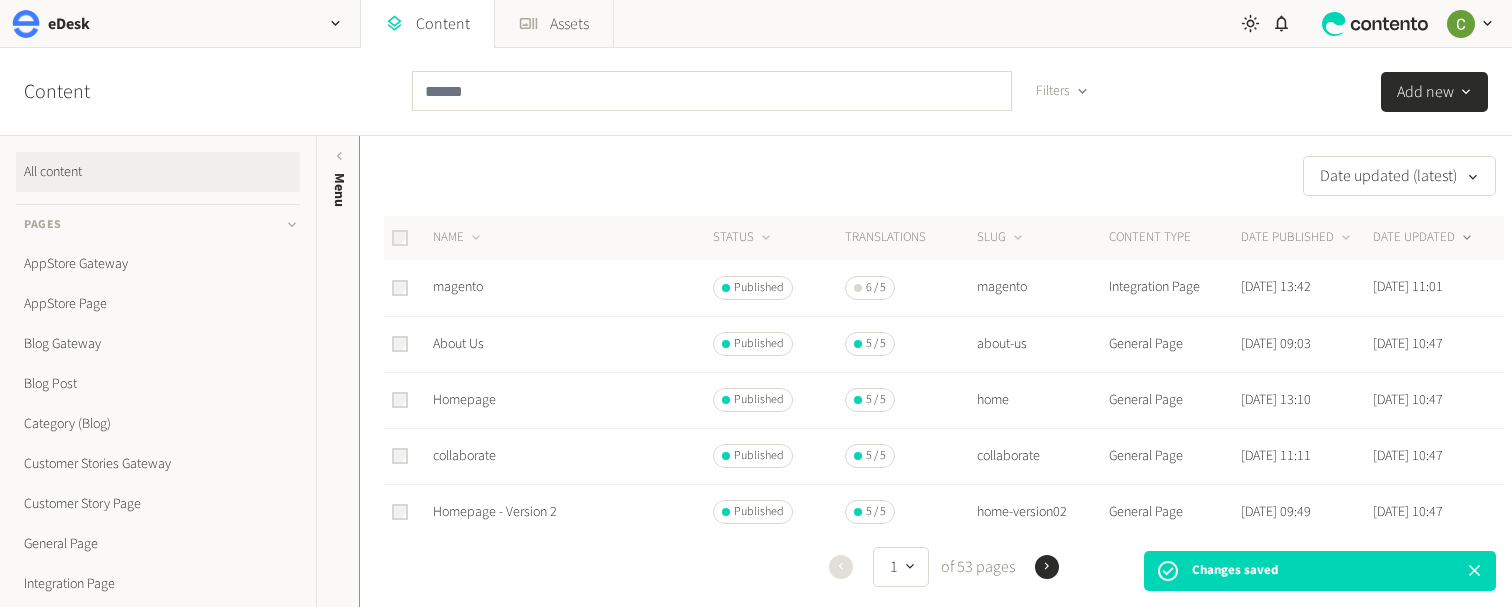 scroll, scrollTop: 8, scrollLeft: 0, axis: vertical 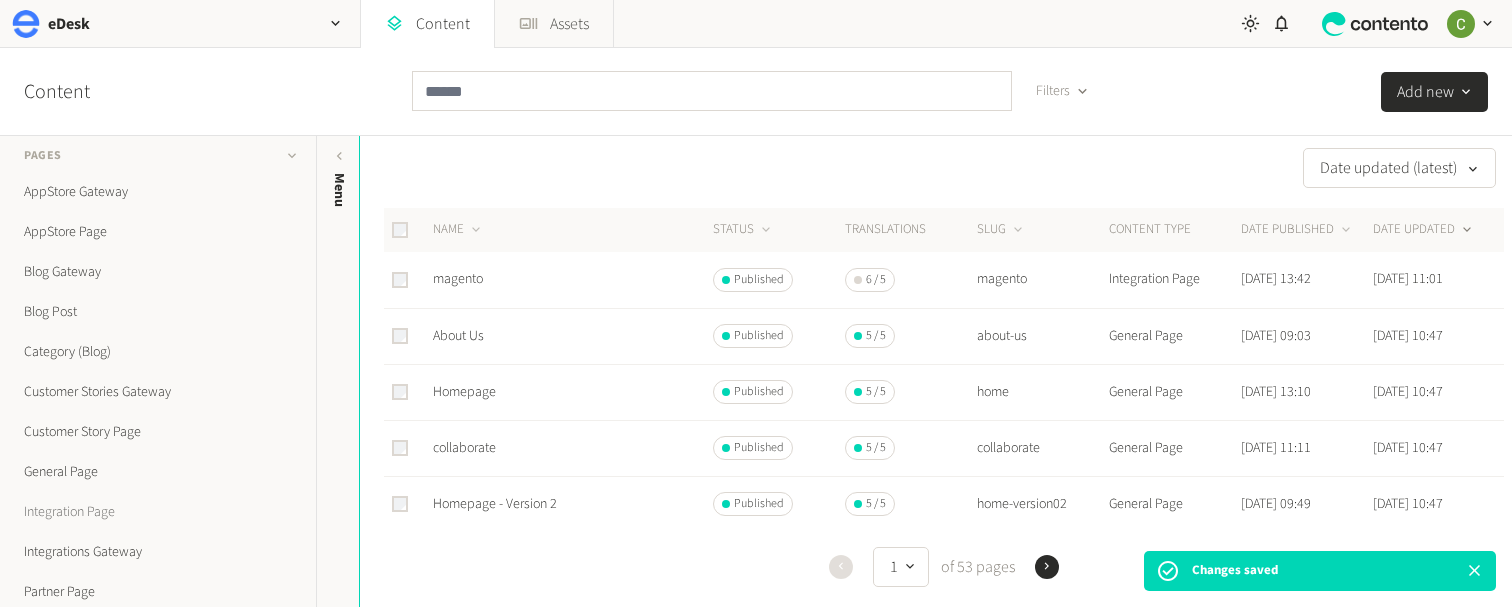 click on "Integration Page" 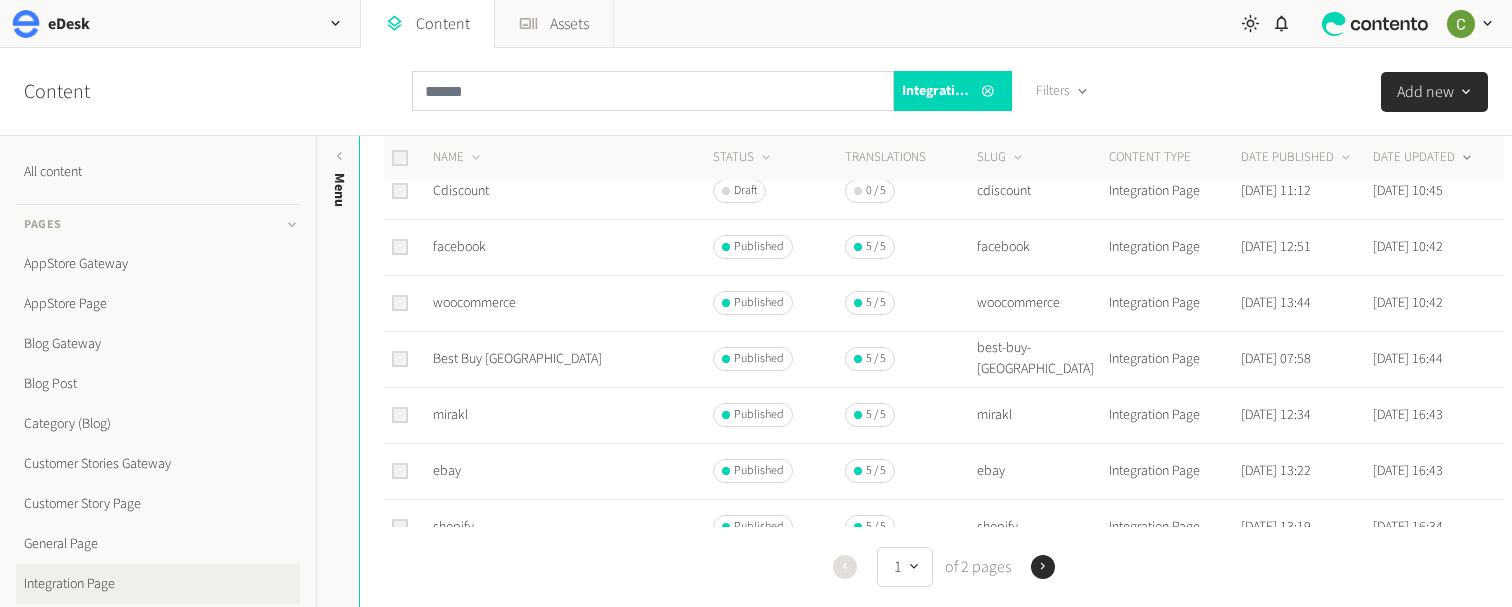 scroll, scrollTop: 1001, scrollLeft: 0, axis: vertical 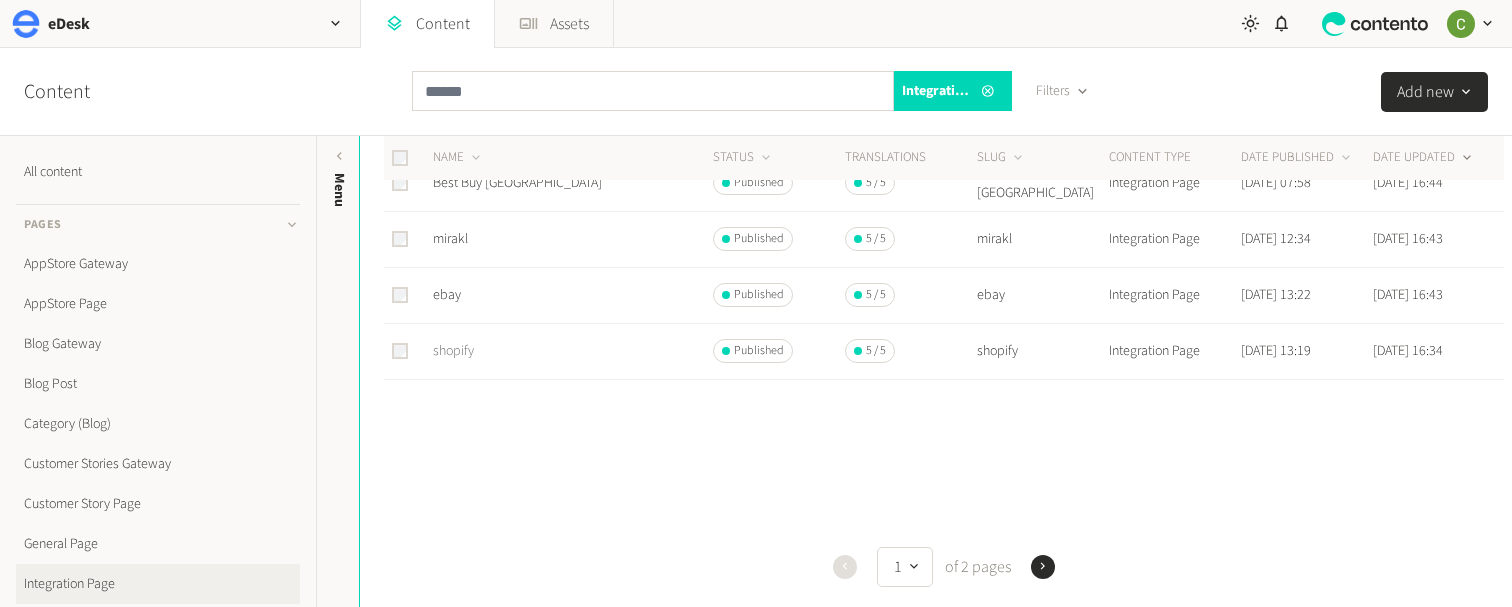 click on "shopify" 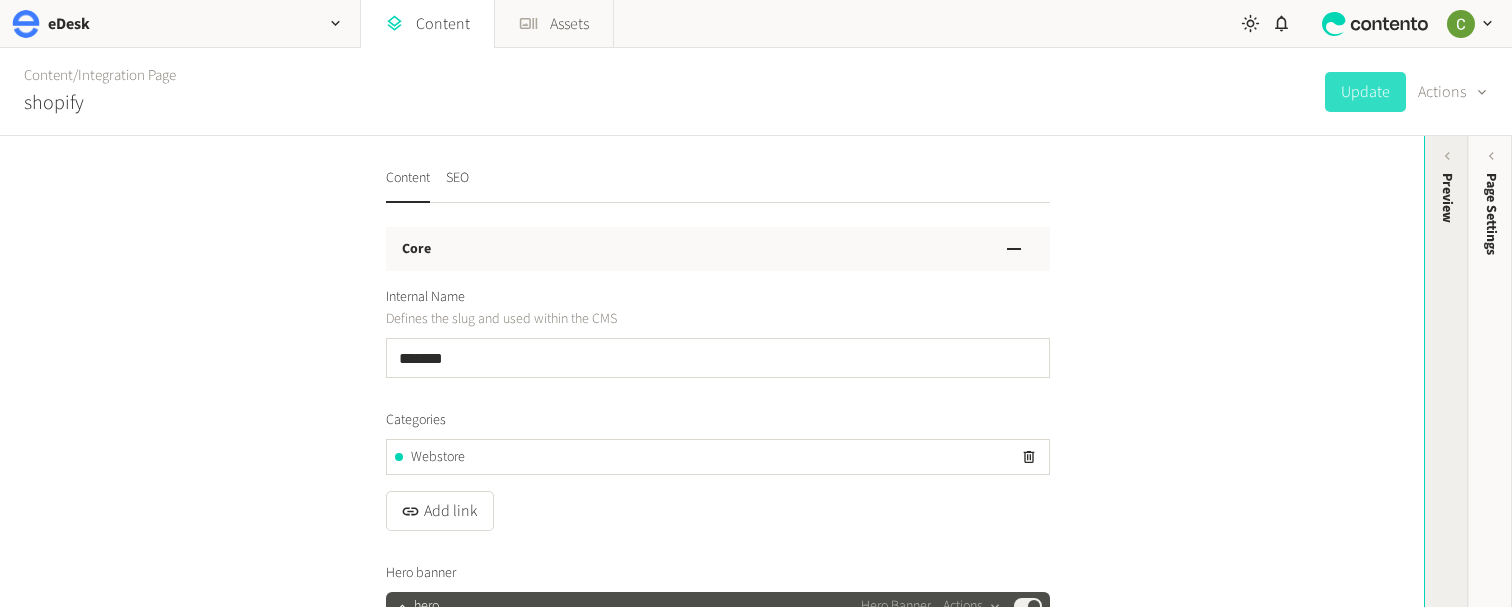 click on "Preview" 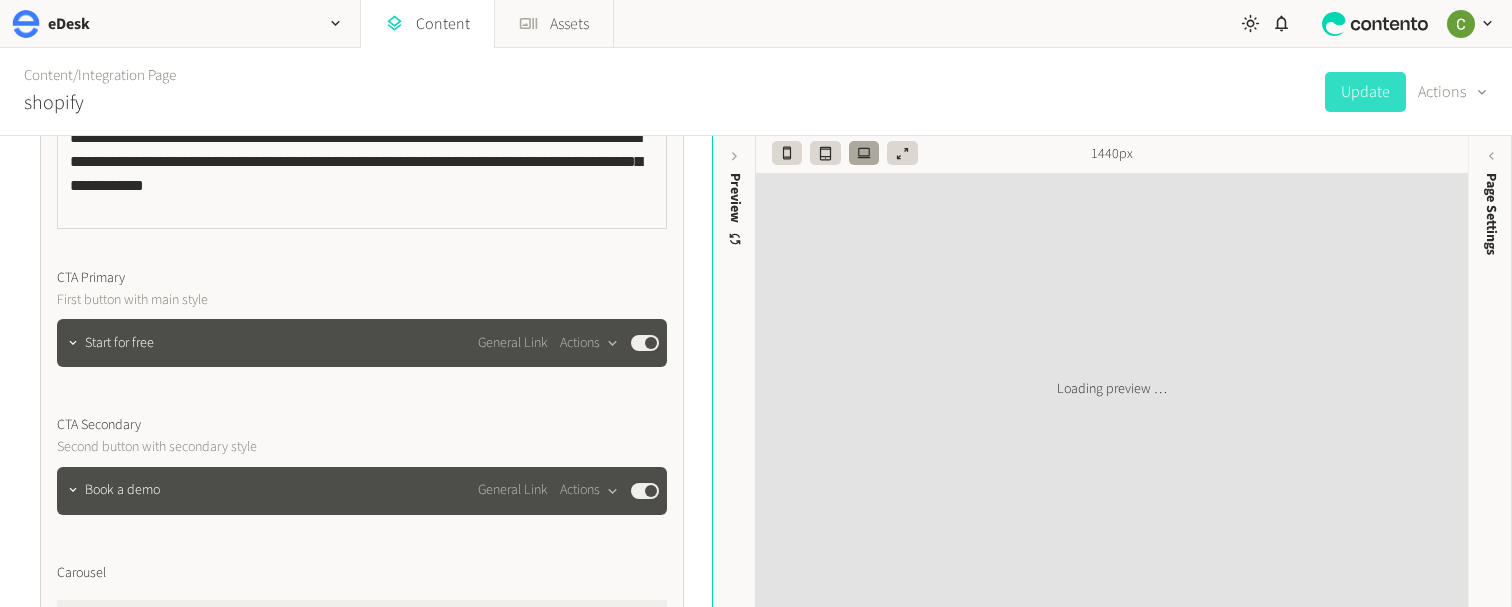 scroll, scrollTop: 983, scrollLeft: 0, axis: vertical 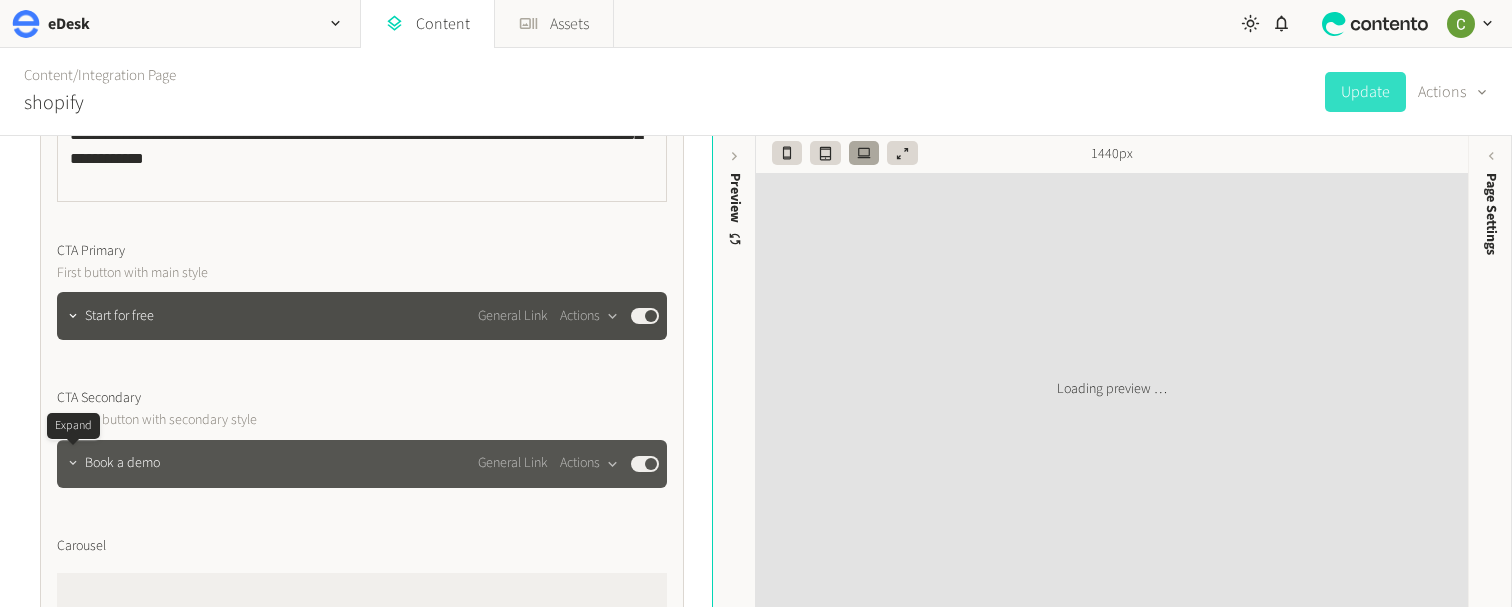 click 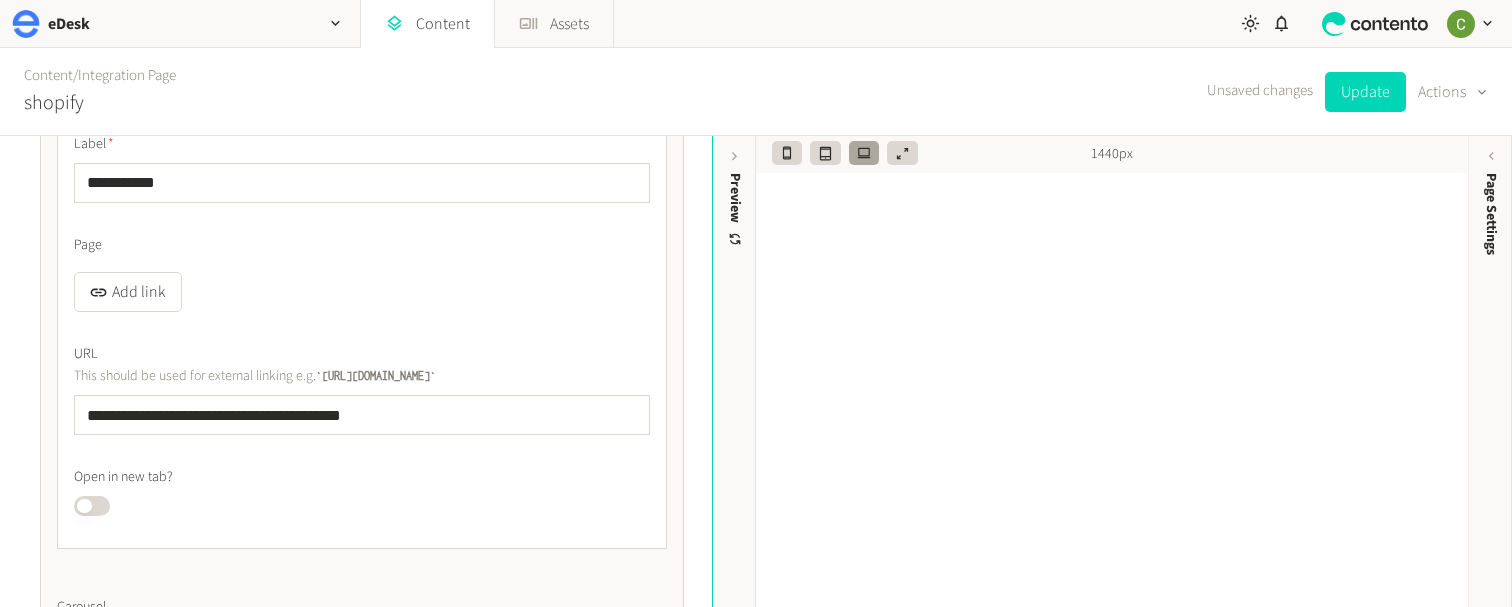 scroll, scrollTop: 1341, scrollLeft: 0, axis: vertical 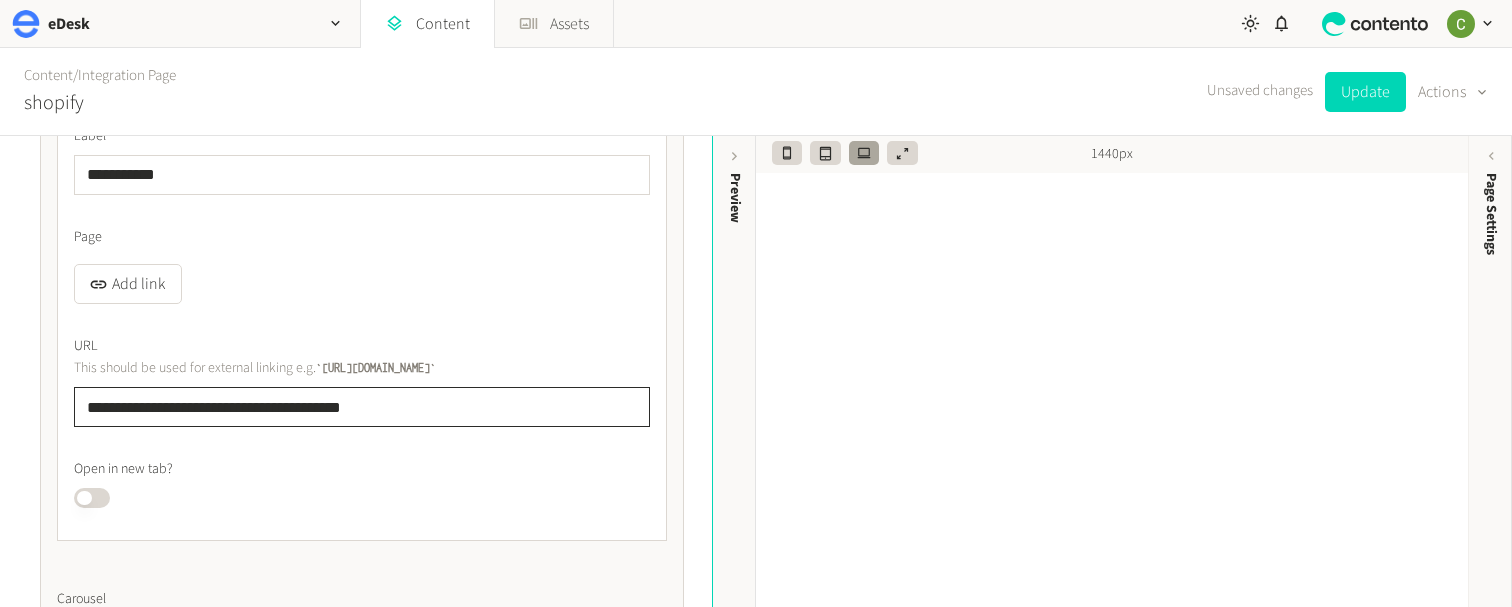 drag, startPoint x: 446, startPoint y: 406, endPoint x: 4, endPoint y: 406, distance: 442 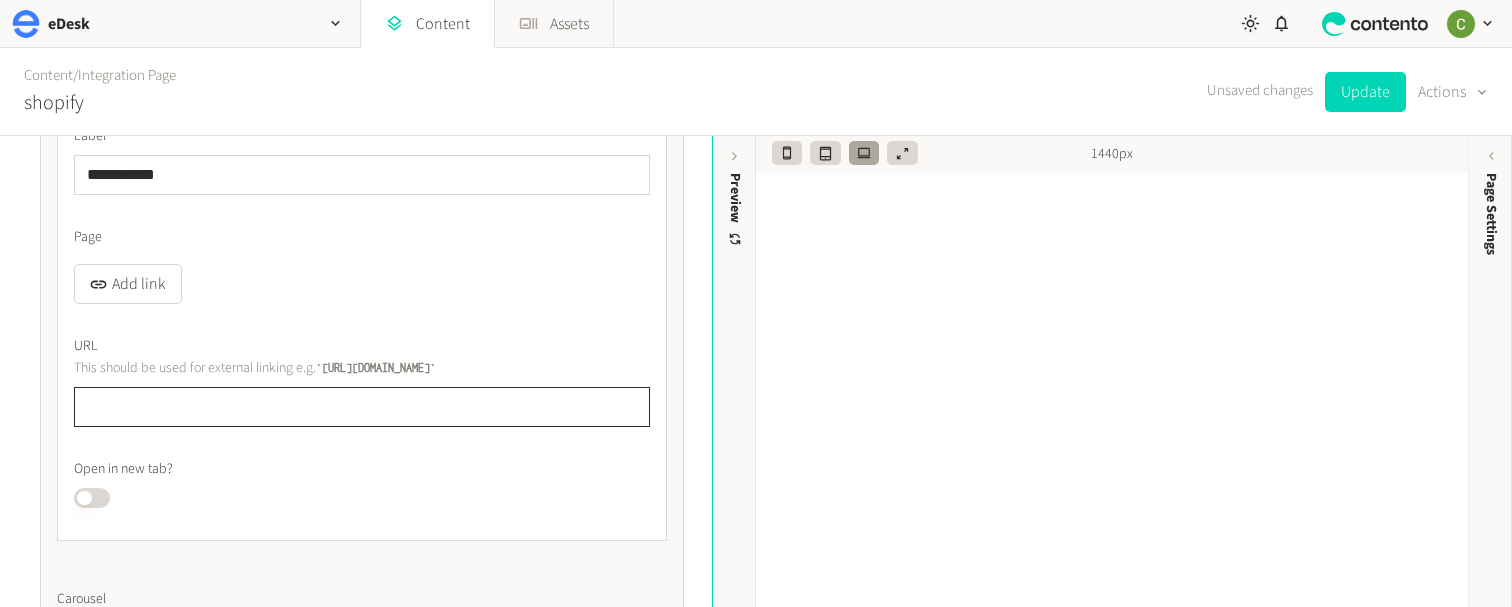 paste on "**********" 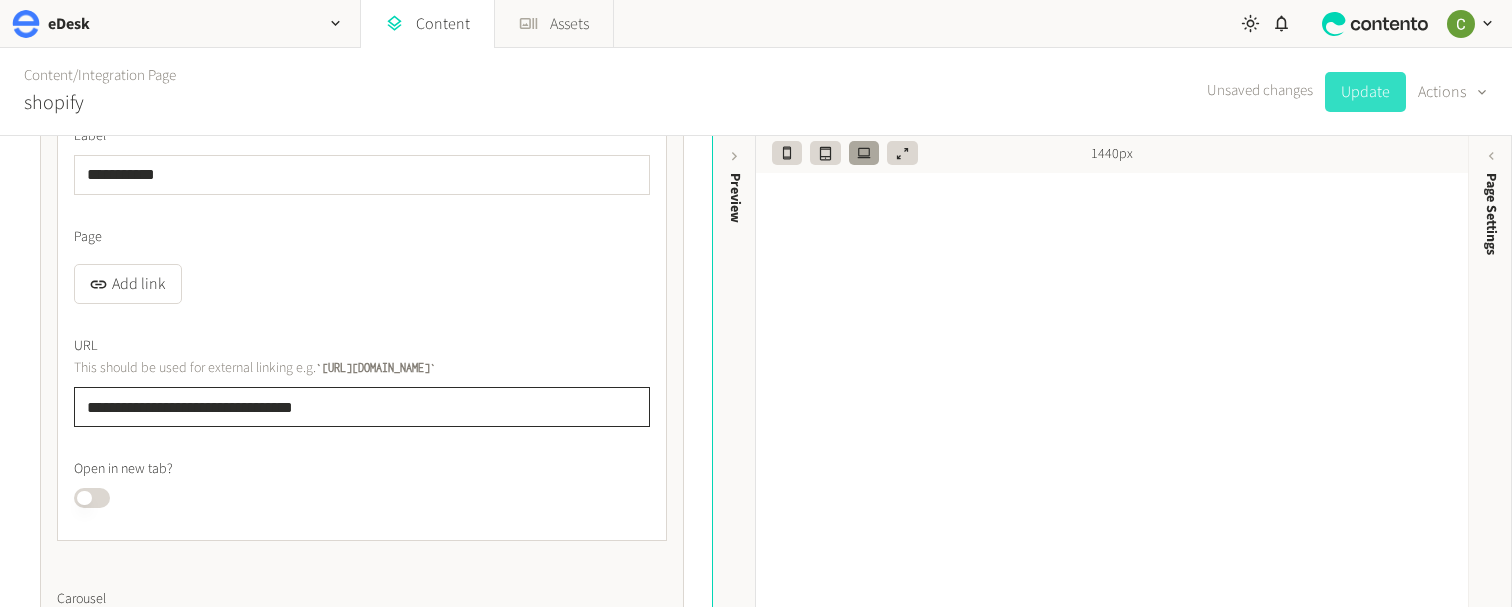type on "**********" 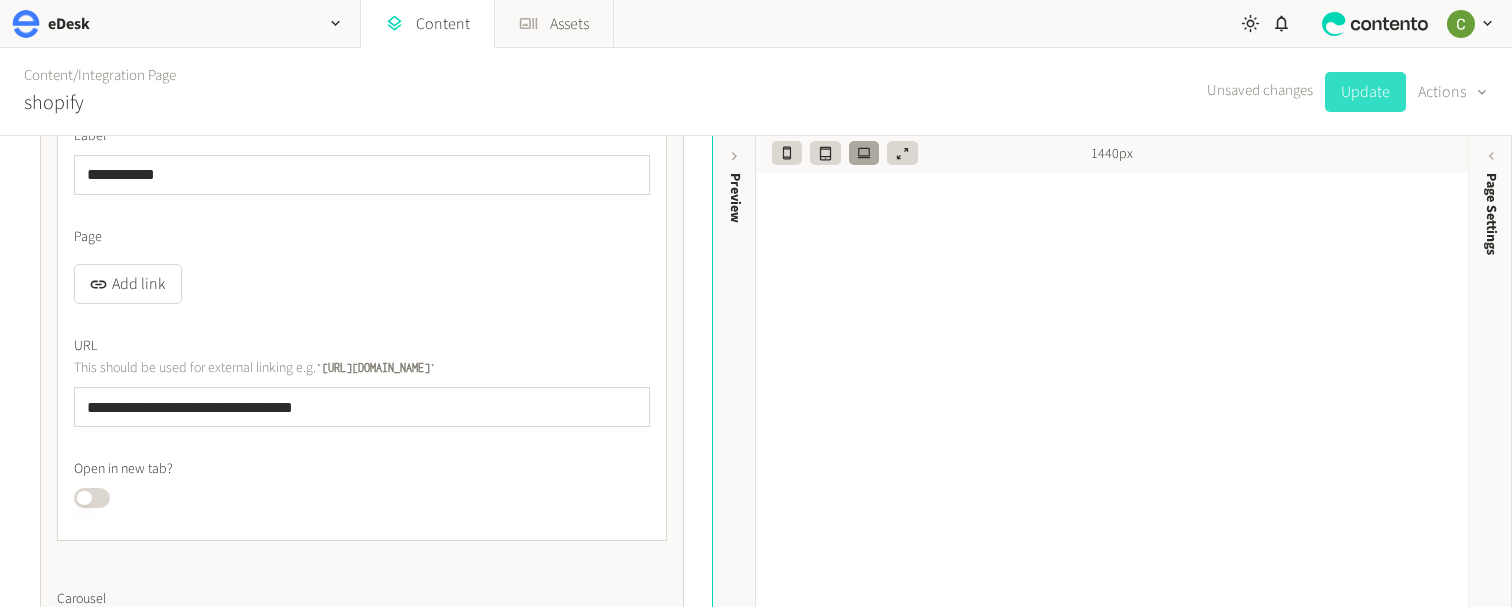 click on "Update" 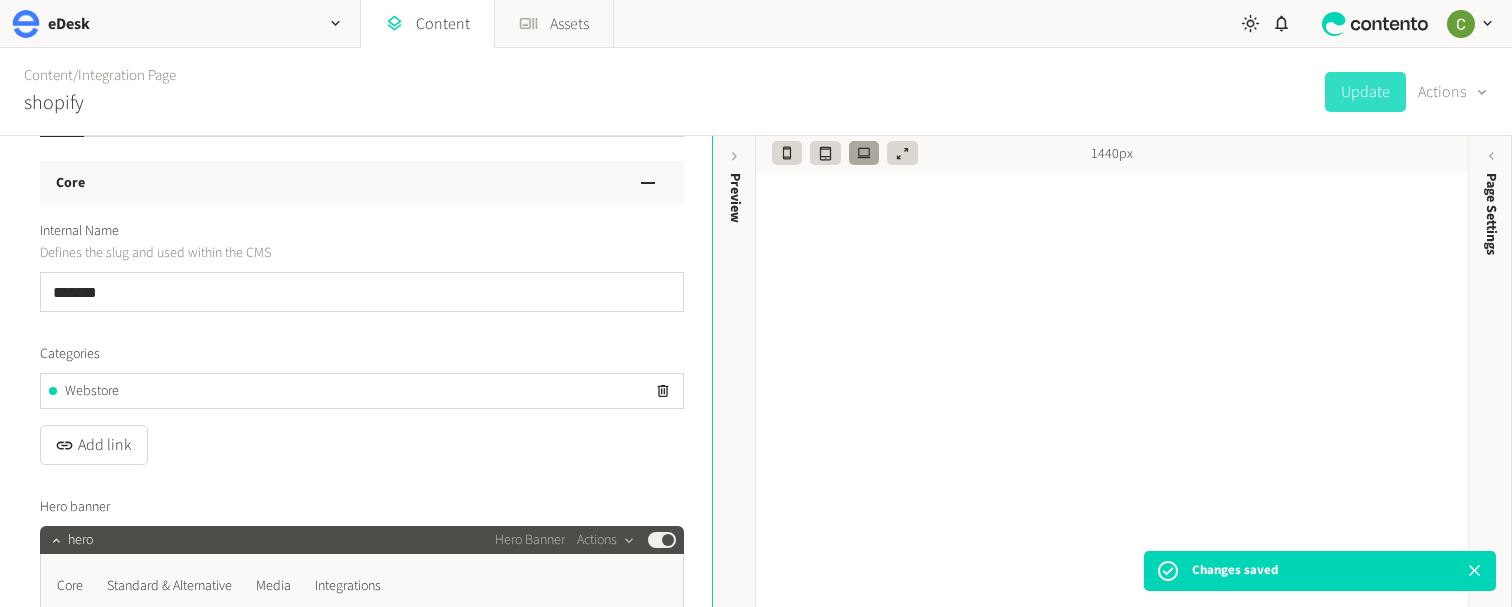 scroll, scrollTop: 11, scrollLeft: 0, axis: vertical 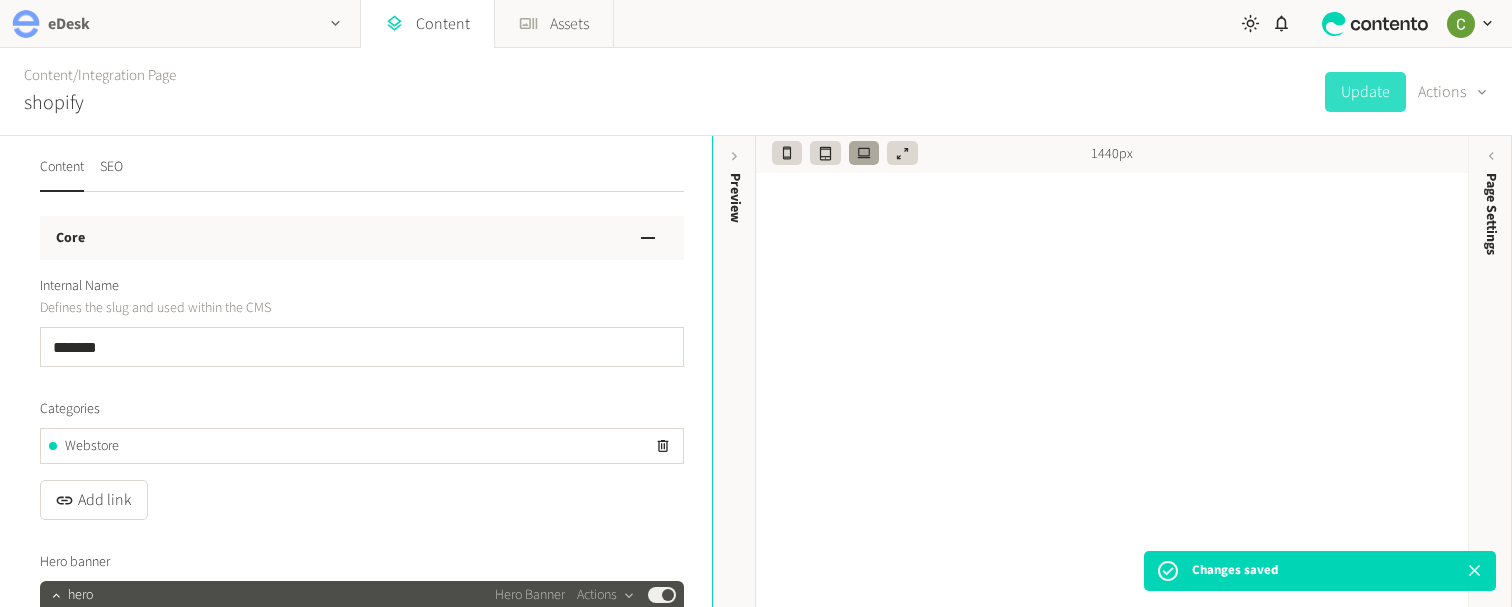 click 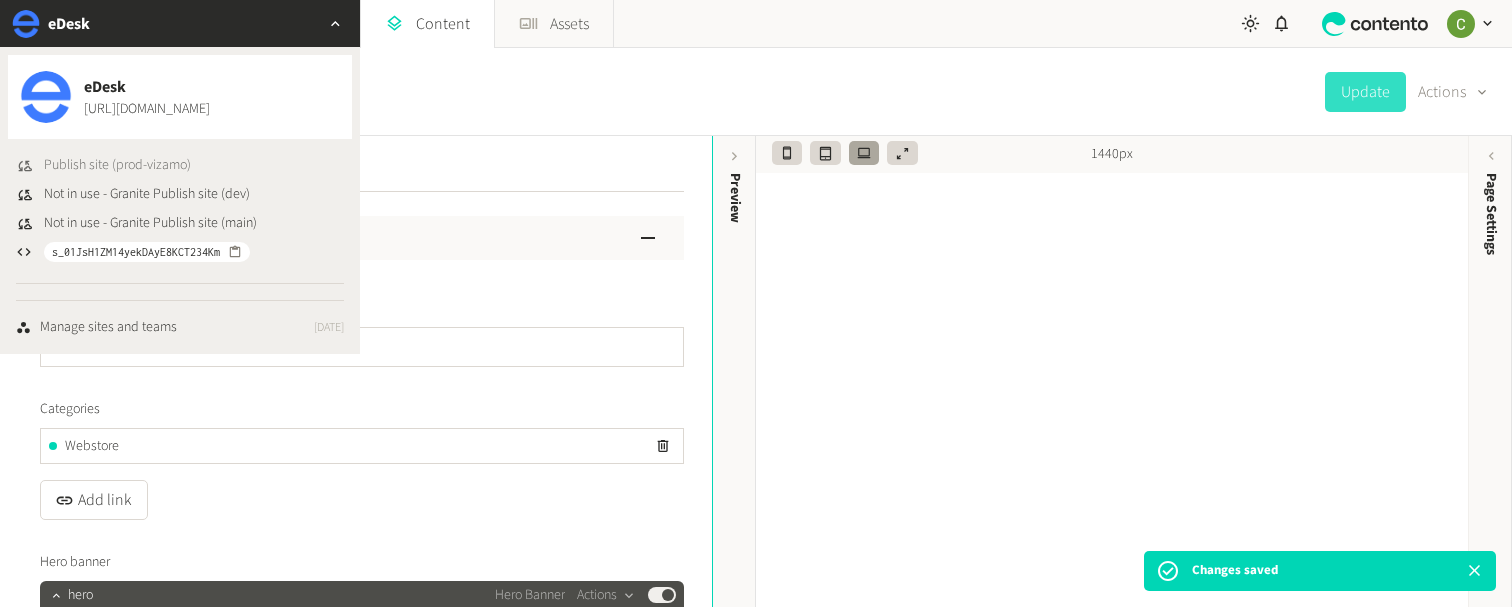 click on "Publish site (prod-vizamo)" 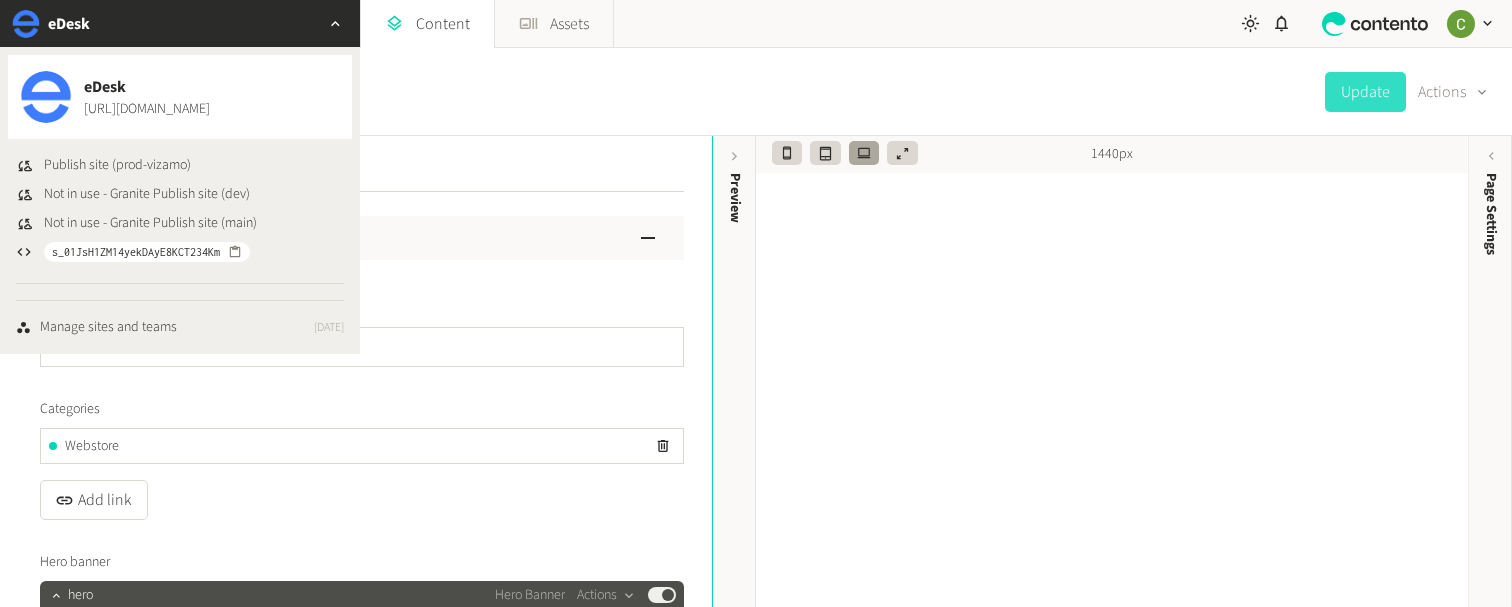 click on "Content   /  Integration Page shopify  Update   Actions" 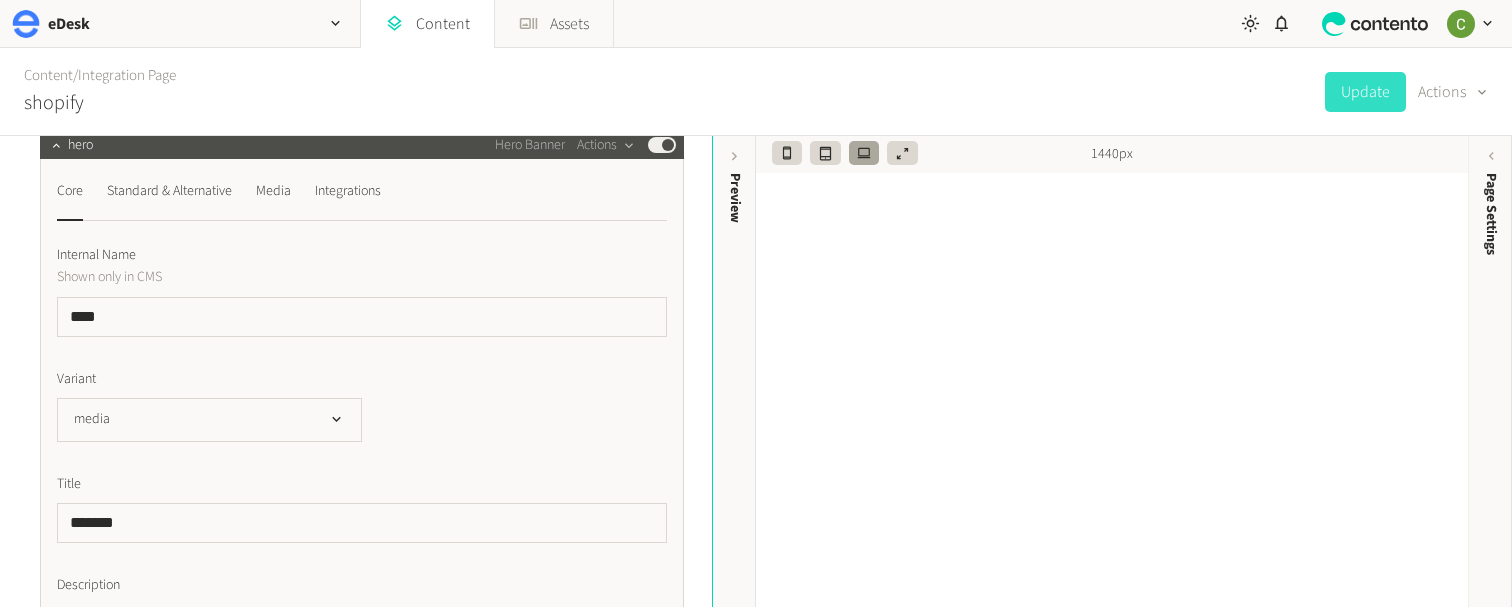 scroll, scrollTop: 184, scrollLeft: 0, axis: vertical 